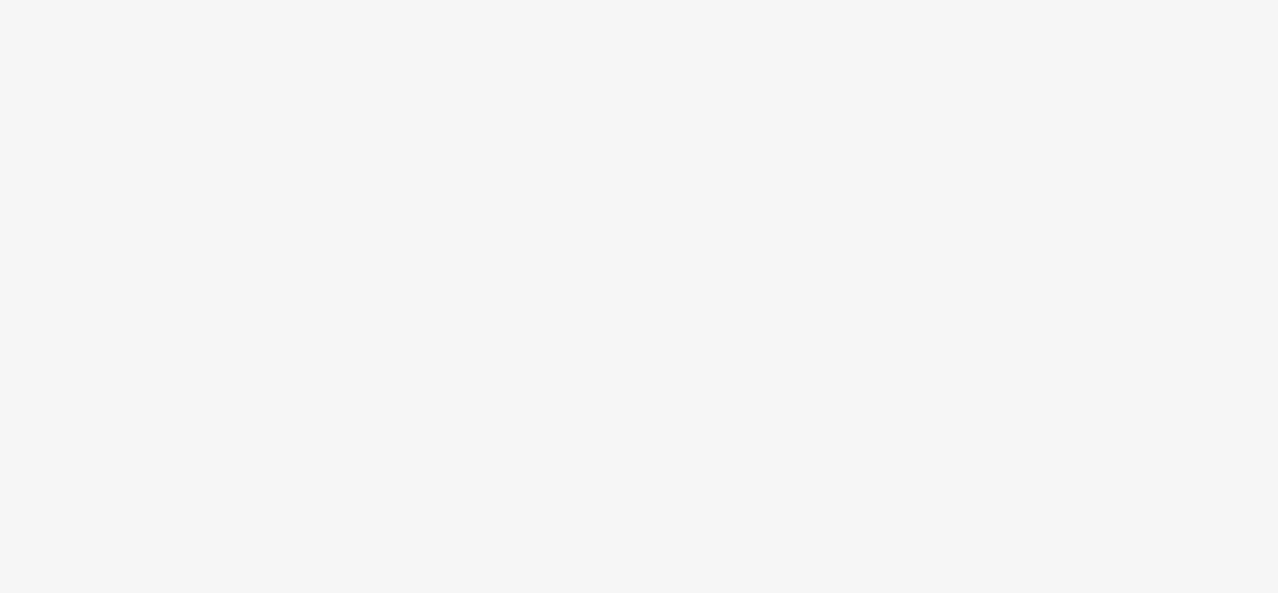 scroll, scrollTop: 0, scrollLeft: 0, axis: both 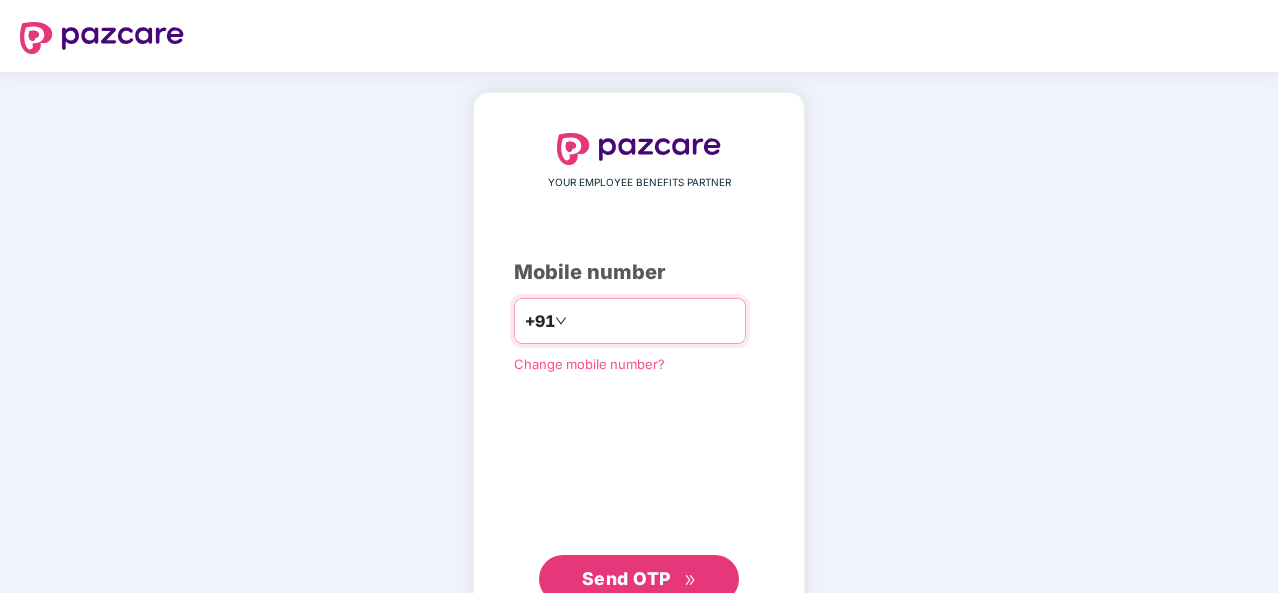 click at bounding box center [653, 321] 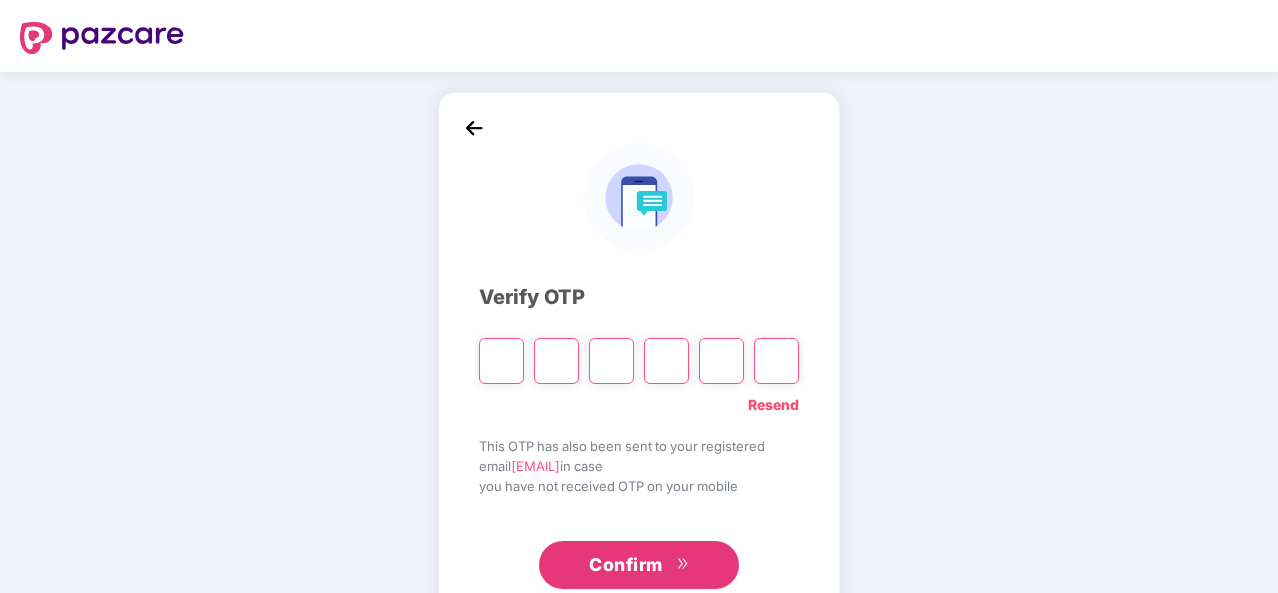 type on "*" 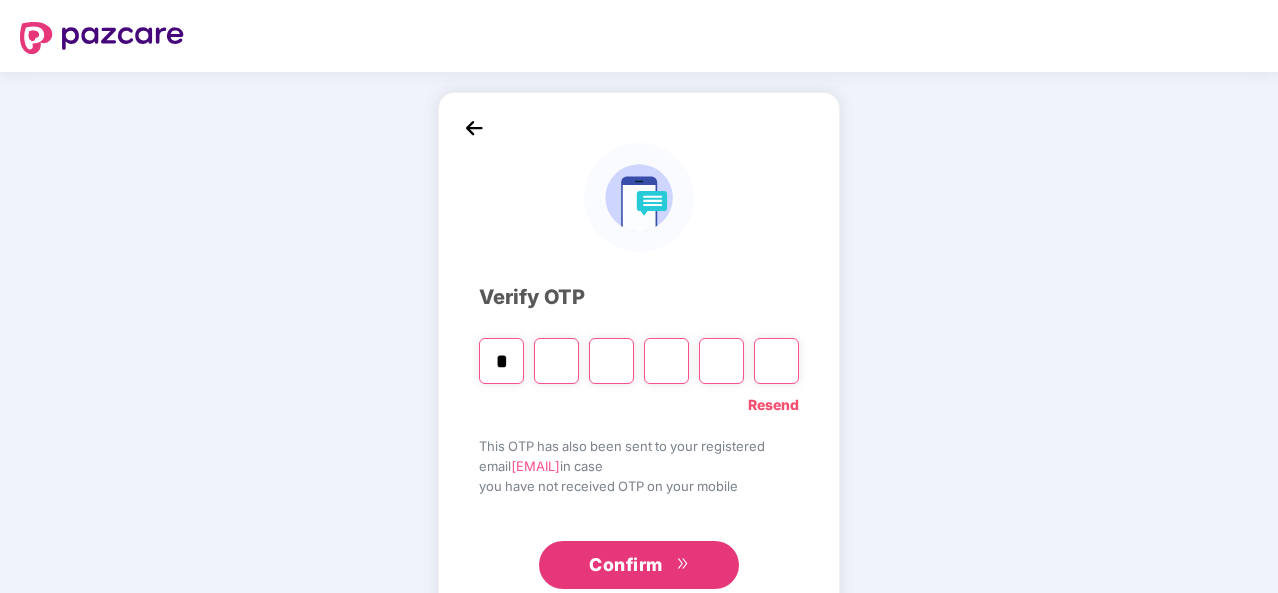 type on "*" 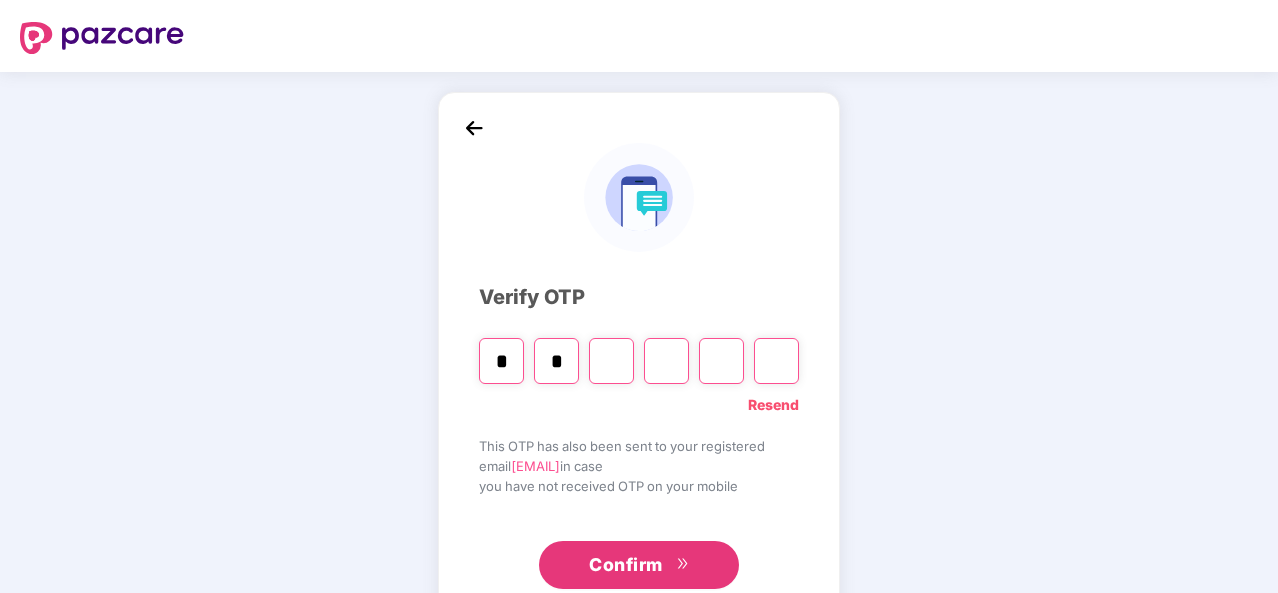 type on "*" 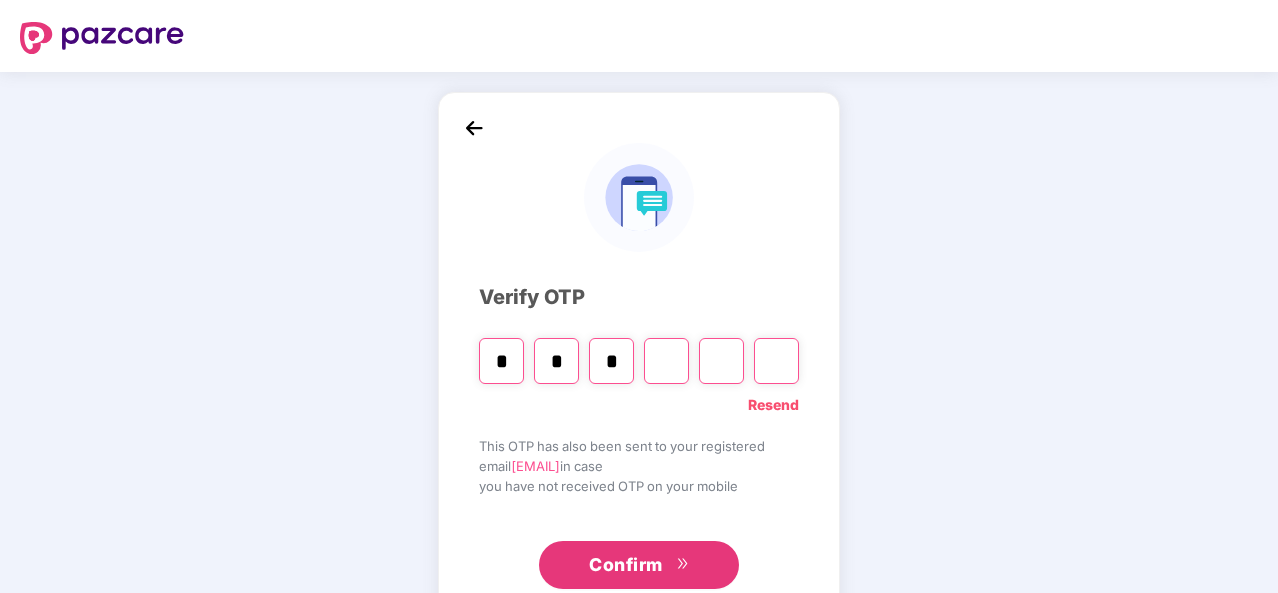 type on "*" 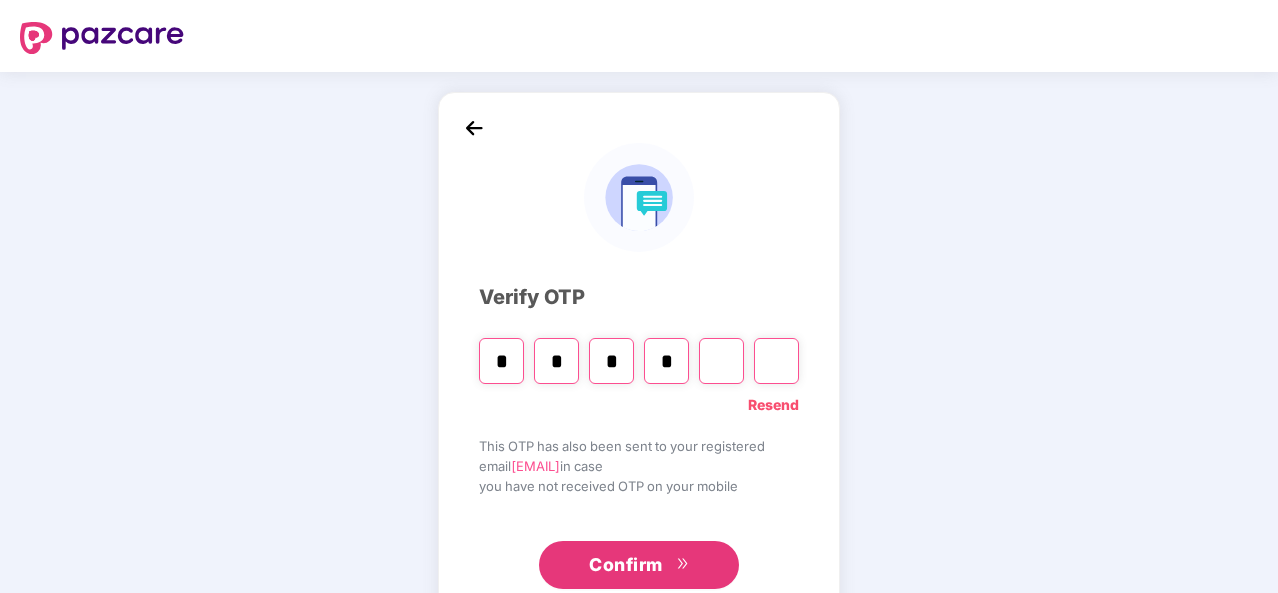 type on "*" 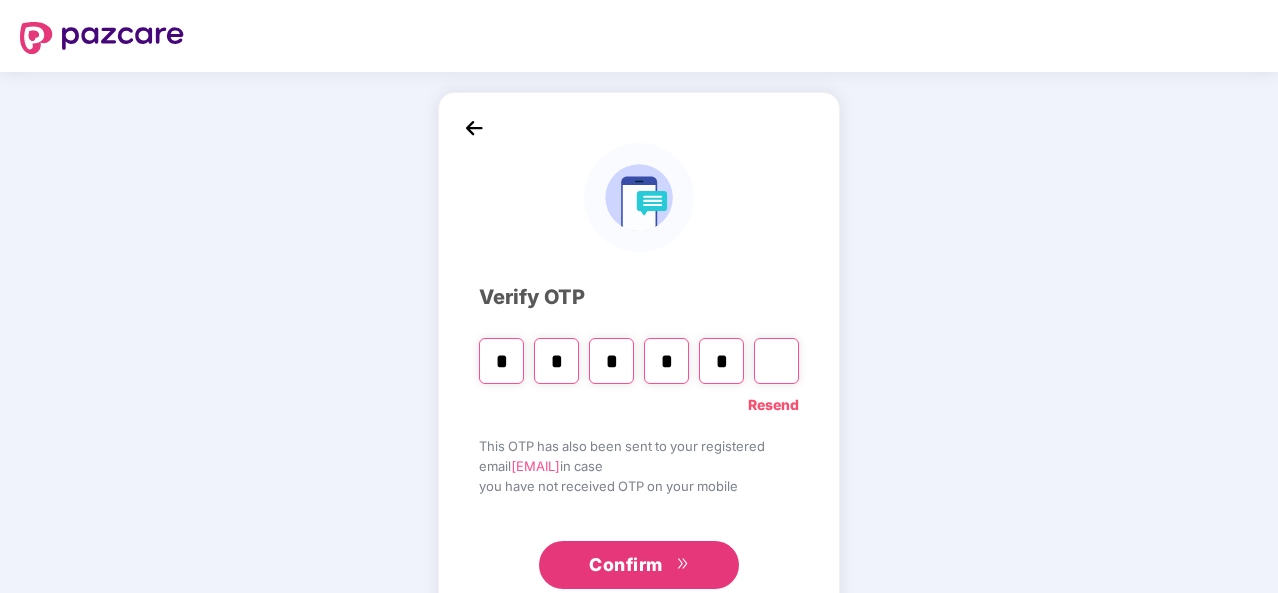 type on "*" 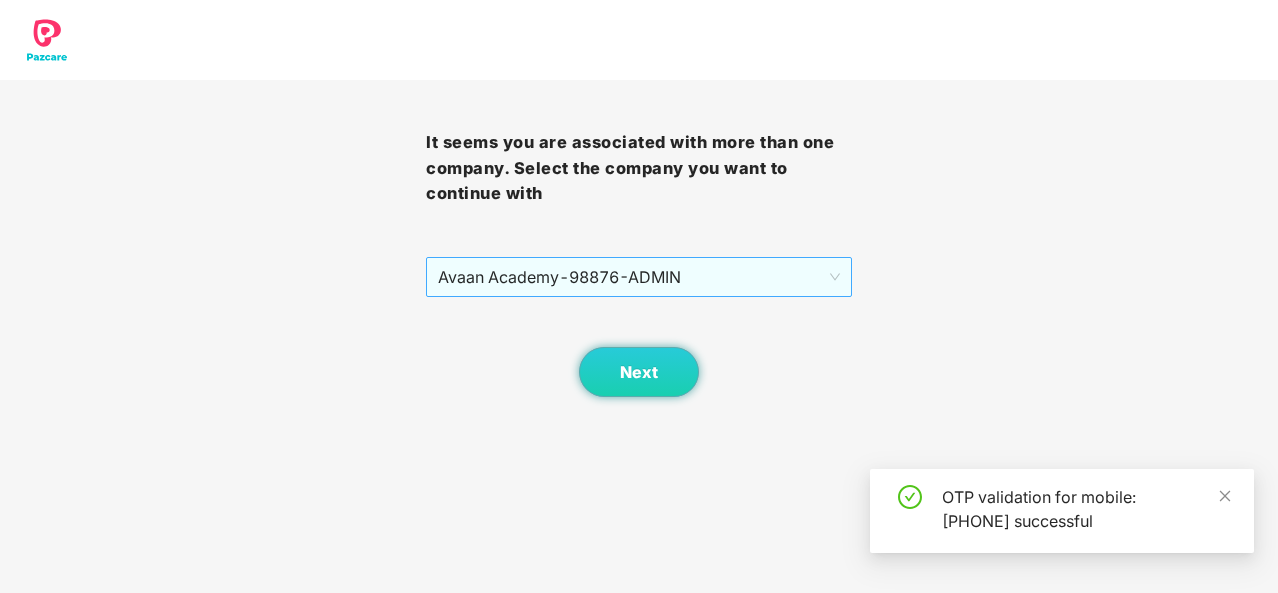click on "Avaan Academy  -  98876  -  ADMIN" at bounding box center [639, 277] 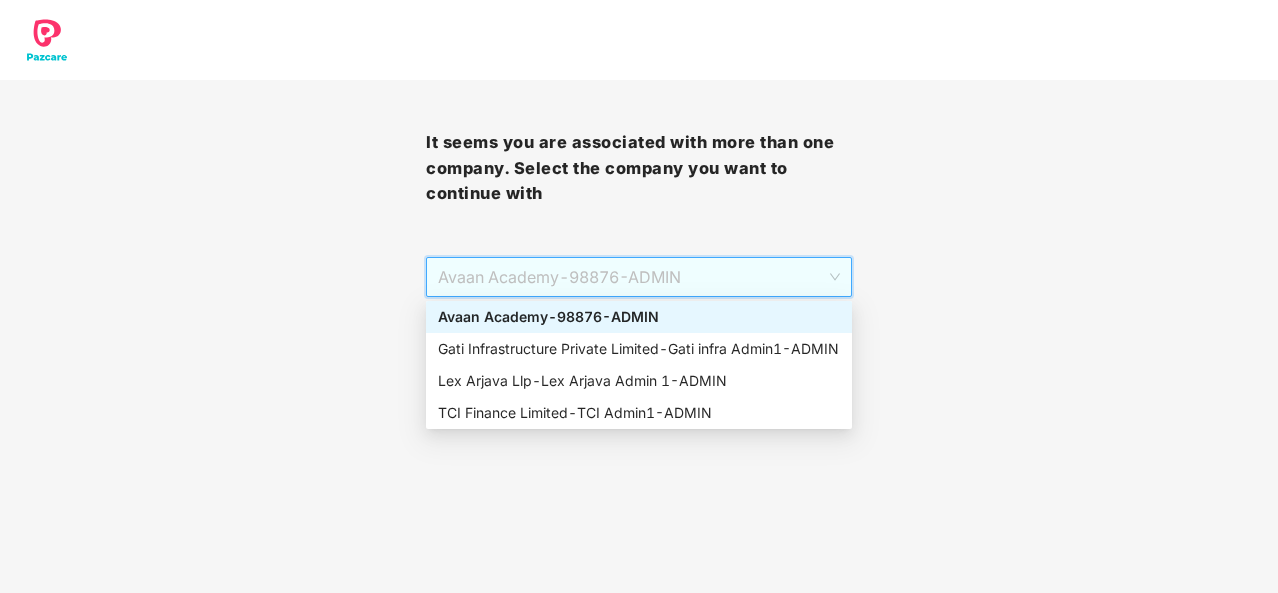 click on "Avaan Academy  -  98876  -  ADMIN" at bounding box center (639, 317) 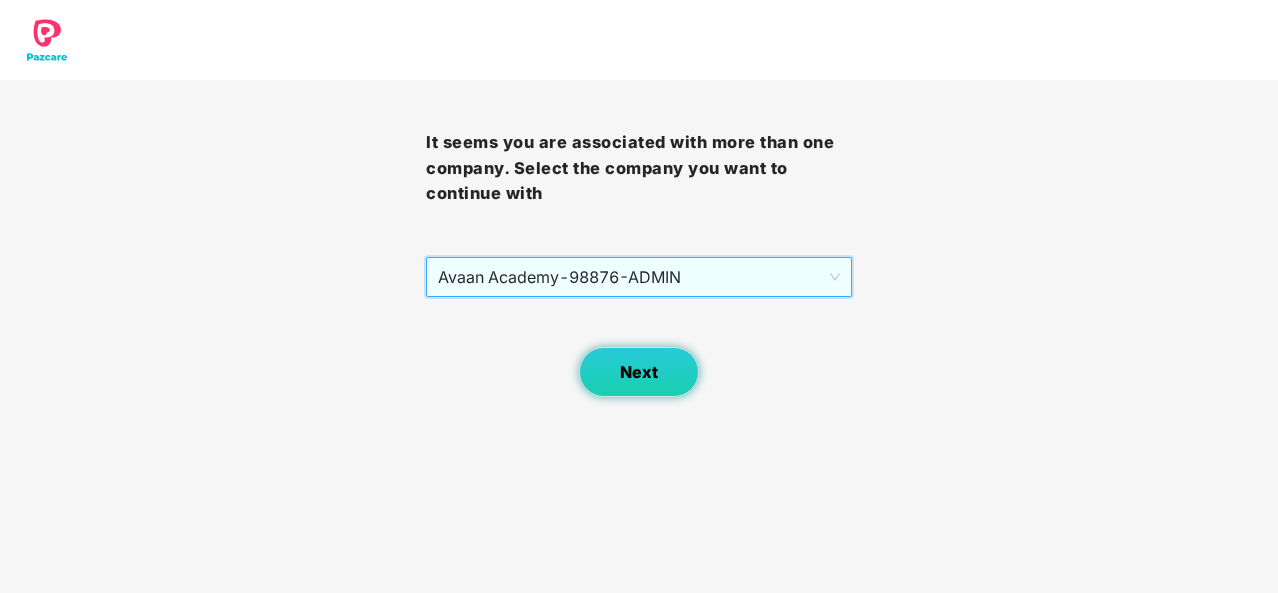 click on "Next" at bounding box center (639, 372) 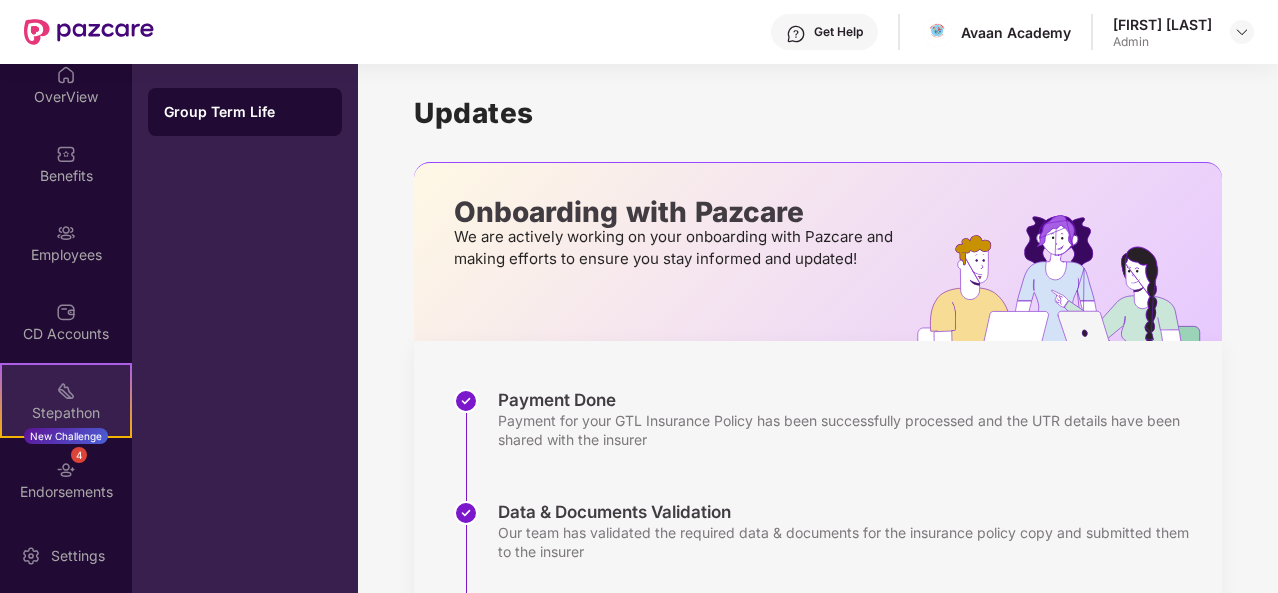 scroll, scrollTop: 177, scrollLeft: 0, axis: vertical 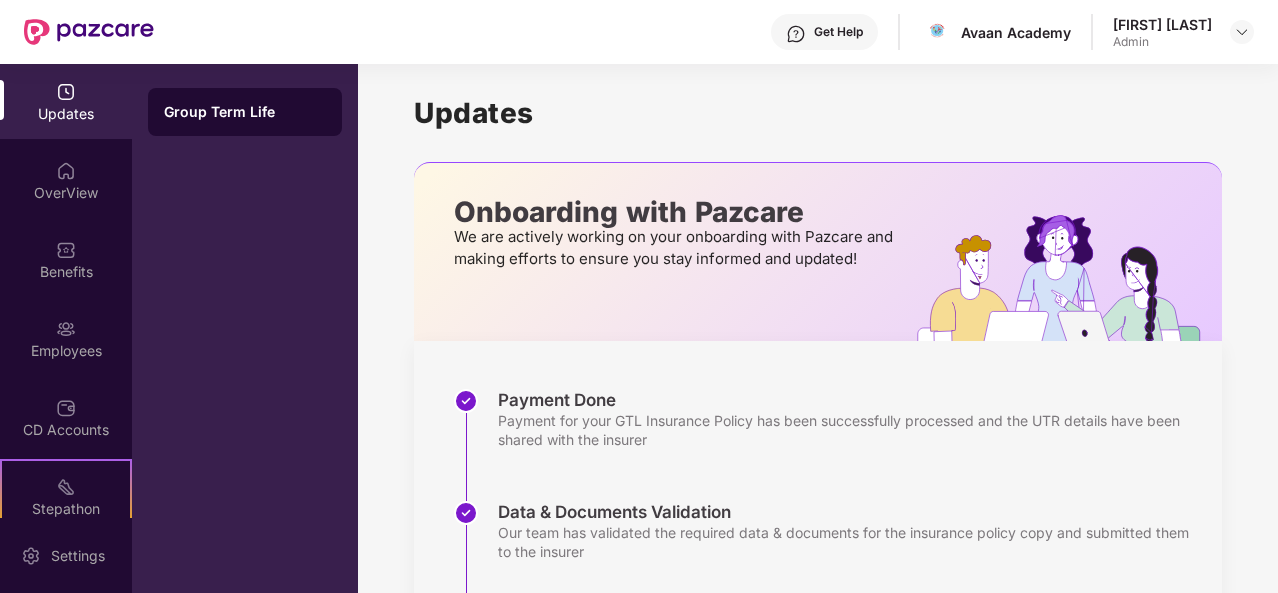 click on "Updates" at bounding box center (66, 114) 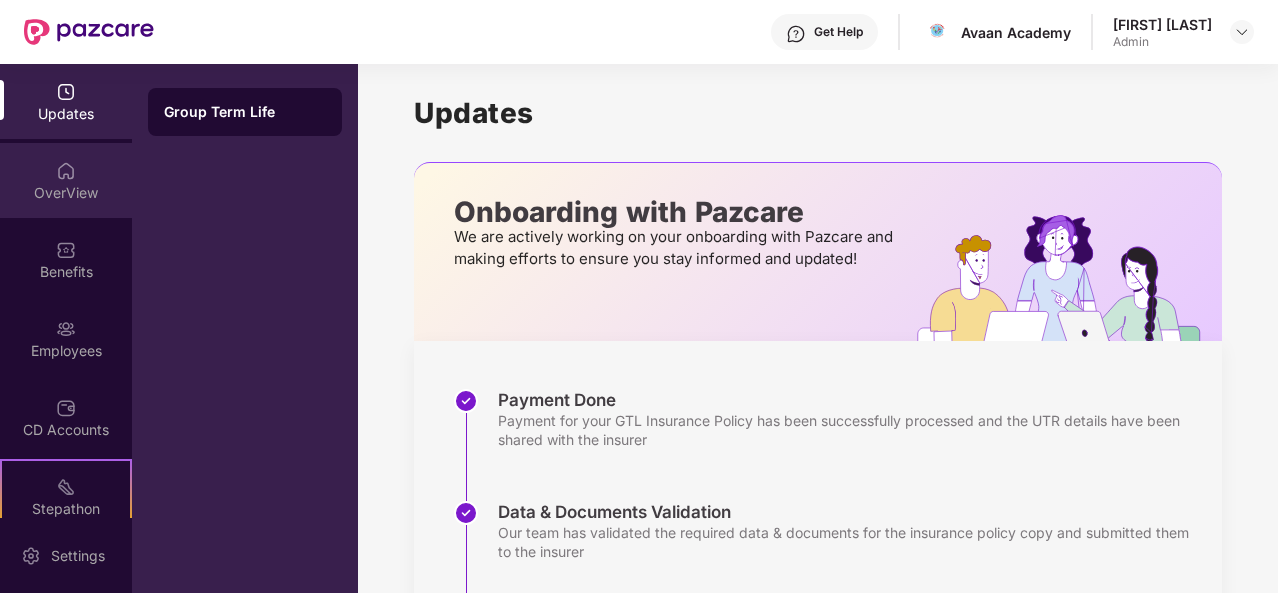 click on "OverView" at bounding box center [66, 193] 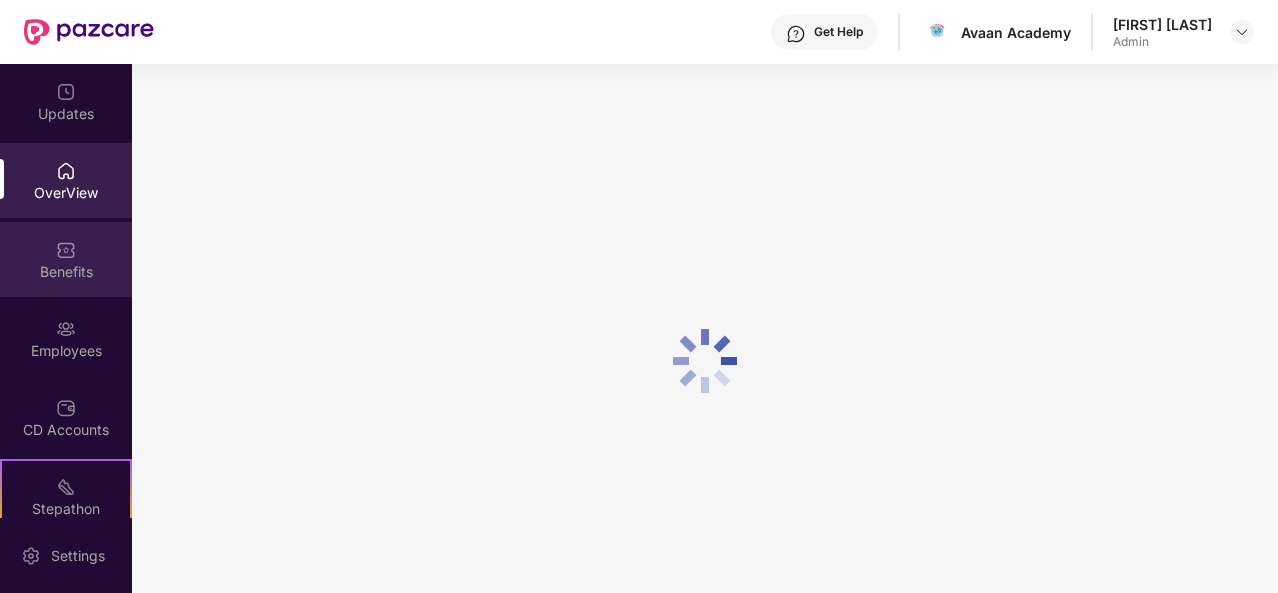 click at bounding box center (66, 250) 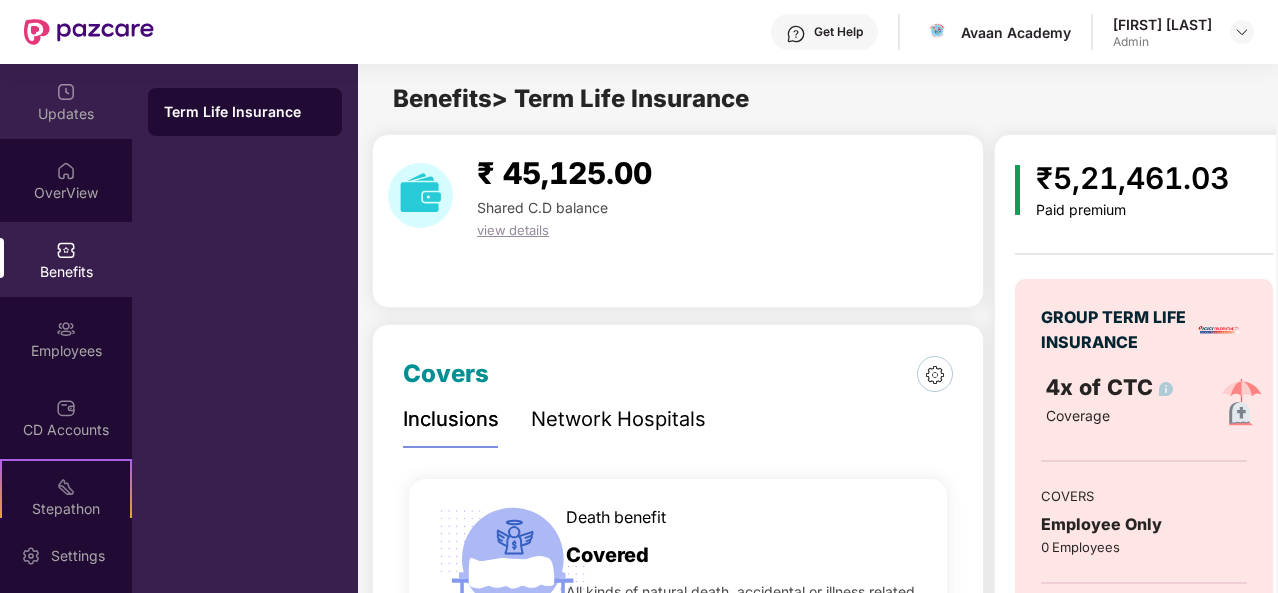 click at bounding box center [66, 92] 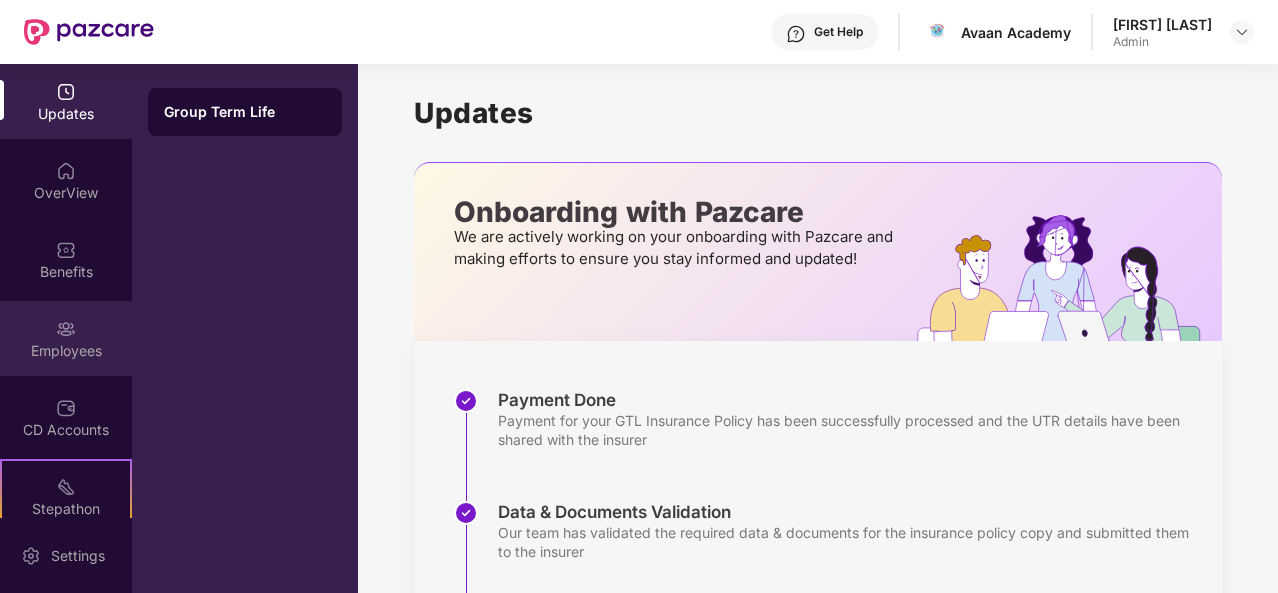 click on "Employees" at bounding box center (66, 338) 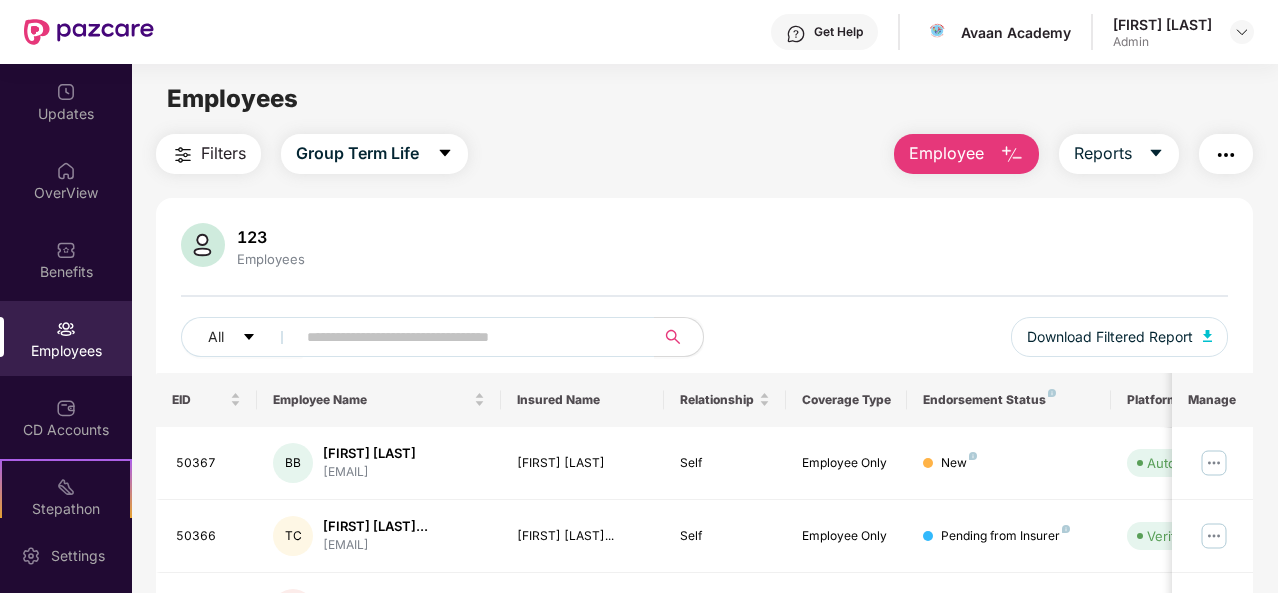 click on "Employee" at bounding box center [966, 154] 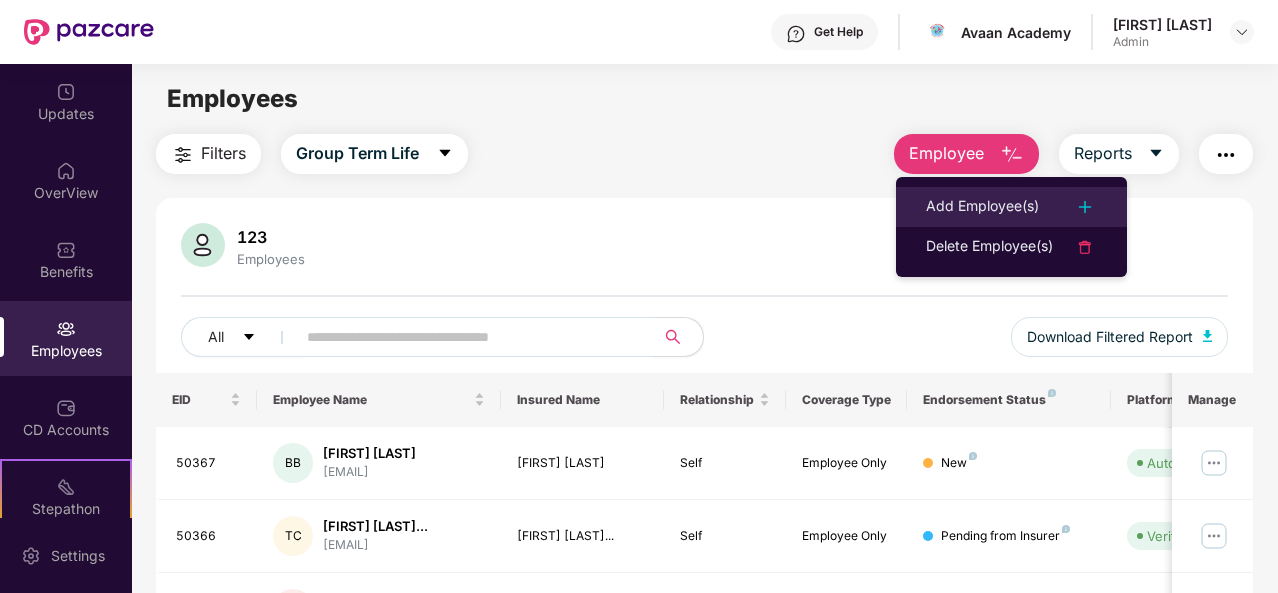 click on "Add Employee(s)" at bounding box center (982, 207) 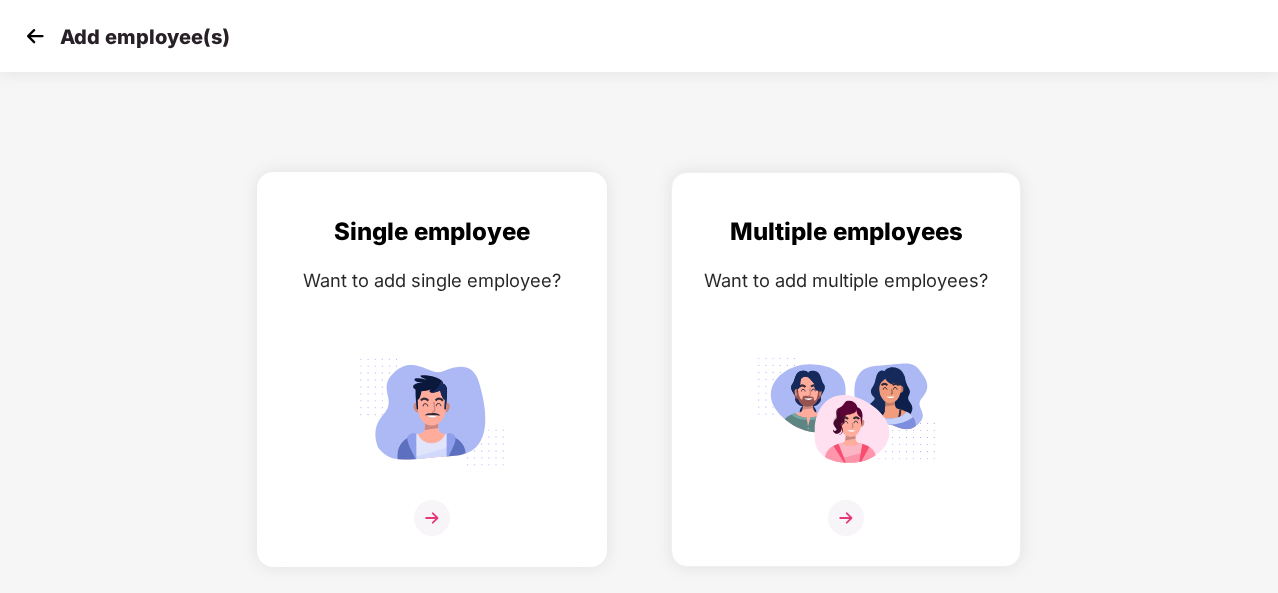 click on "Single employee Want to add single employee?" at bounding box center (432, 387) 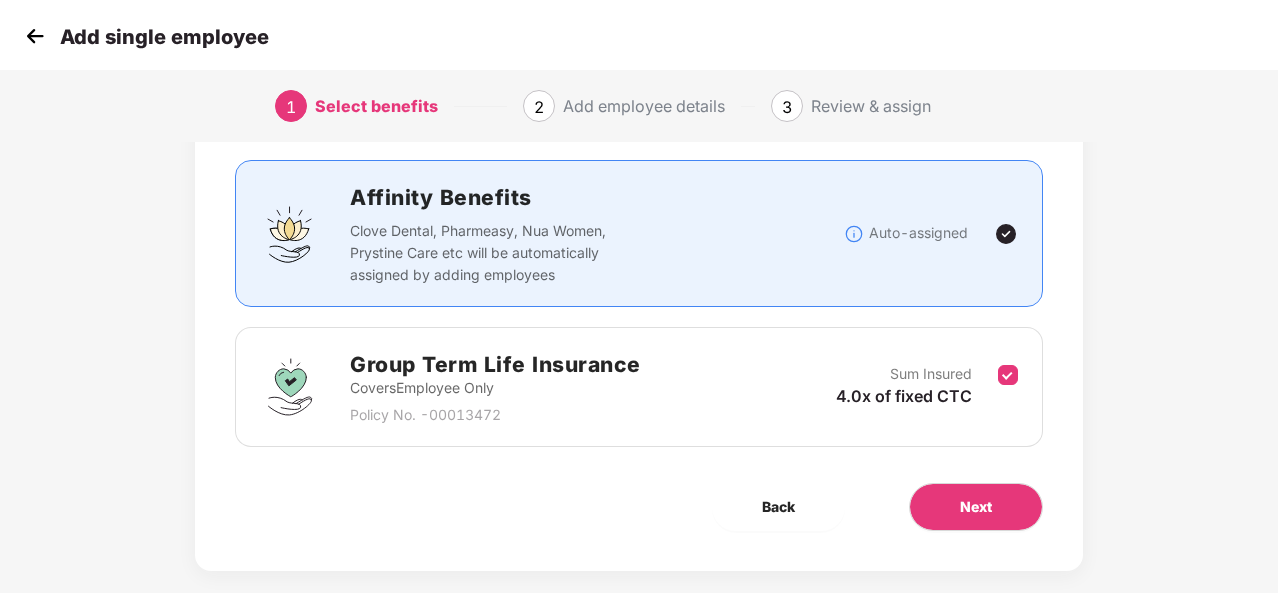 scroll, scrollTop: 144, scrollLeft: 0, axis: vertical 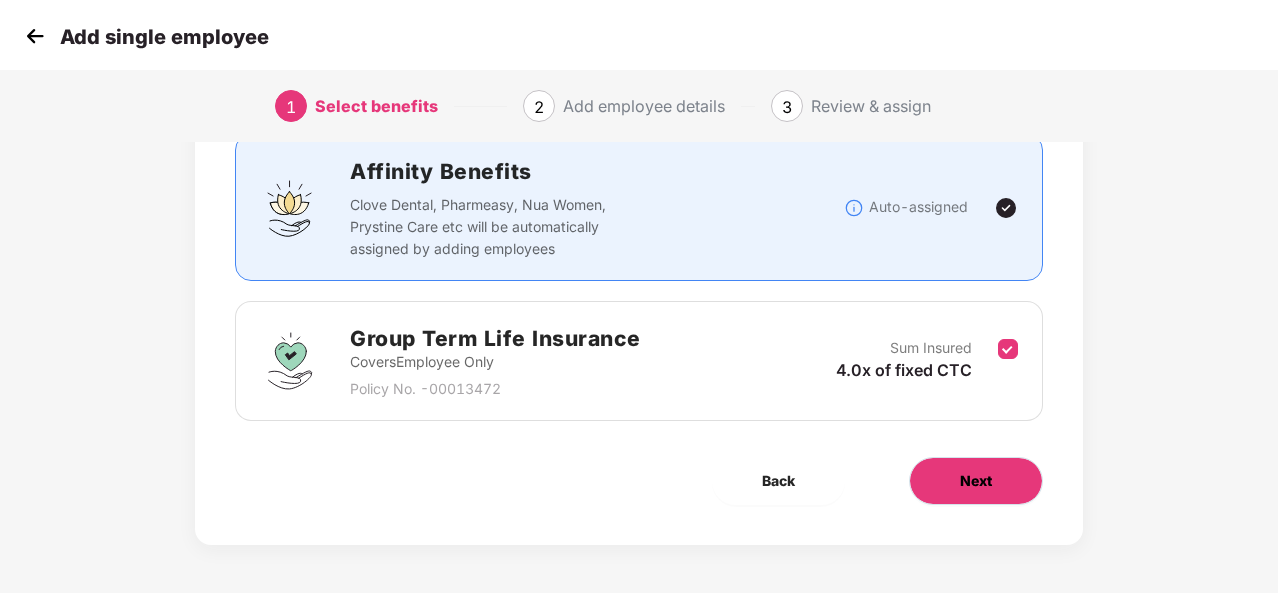 click on "Next" at bounding box center [976, 481] 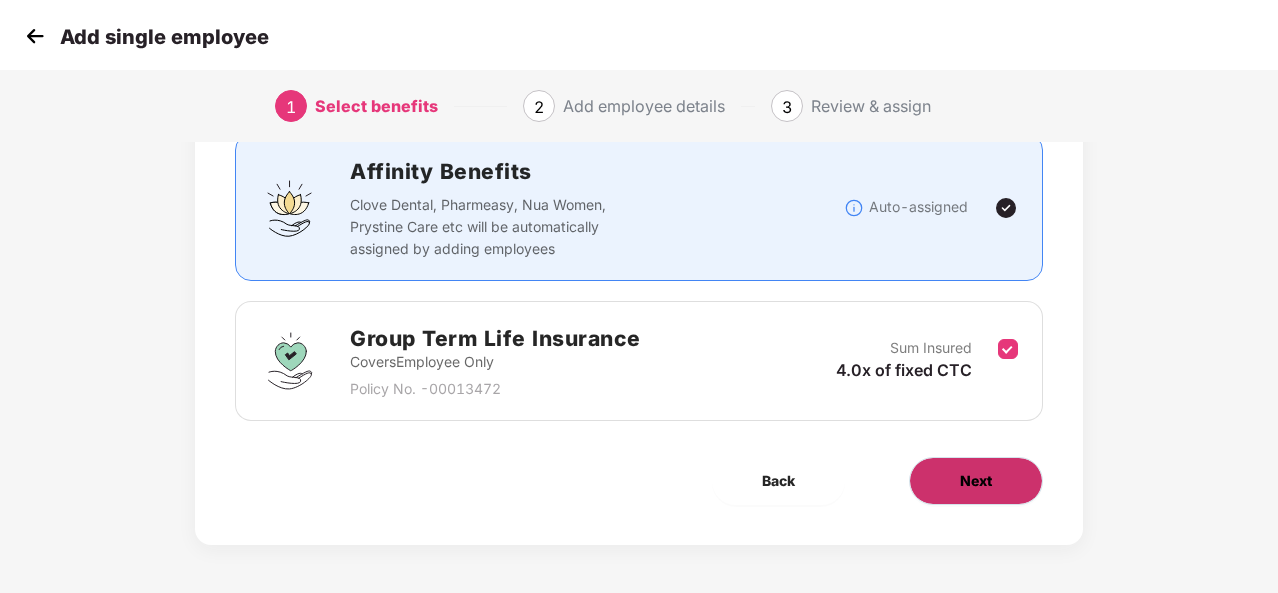 scroll, scrollTop: 0, scrollLeft: 0, axis: both 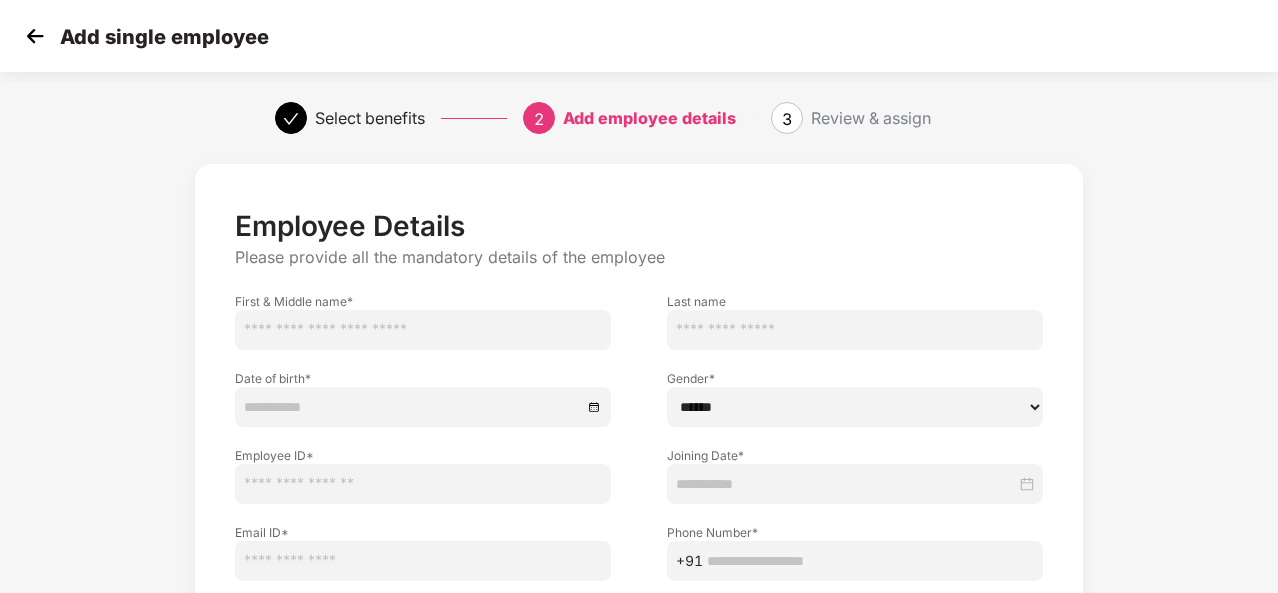 click at bounding box center [423, 330] 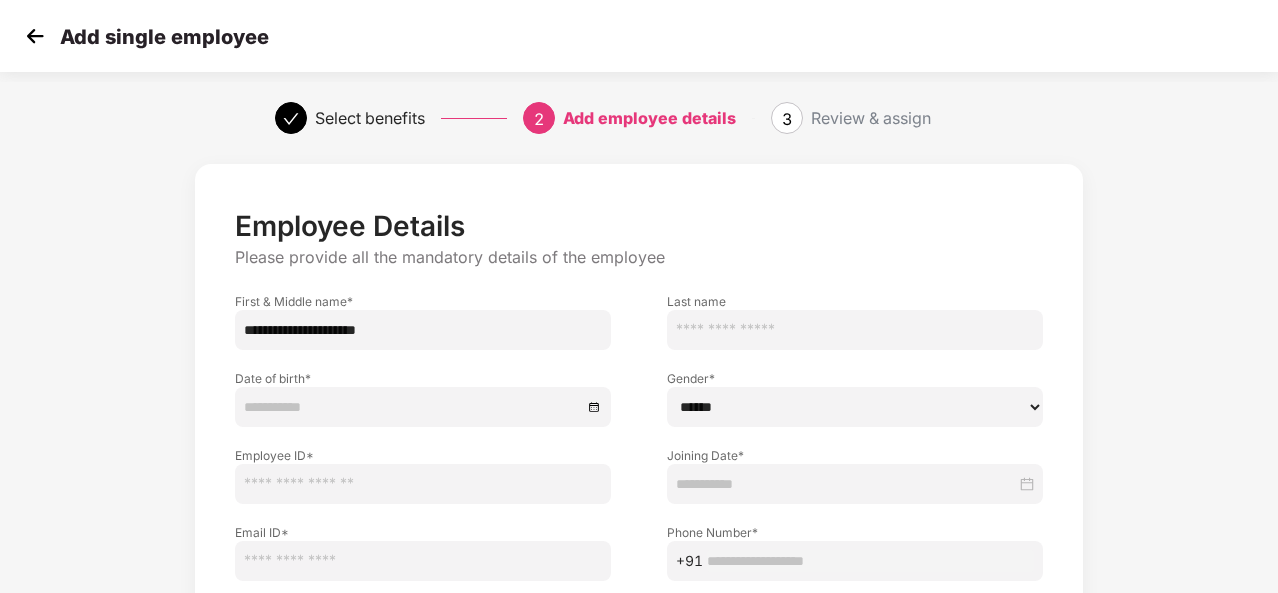 type on "**********" 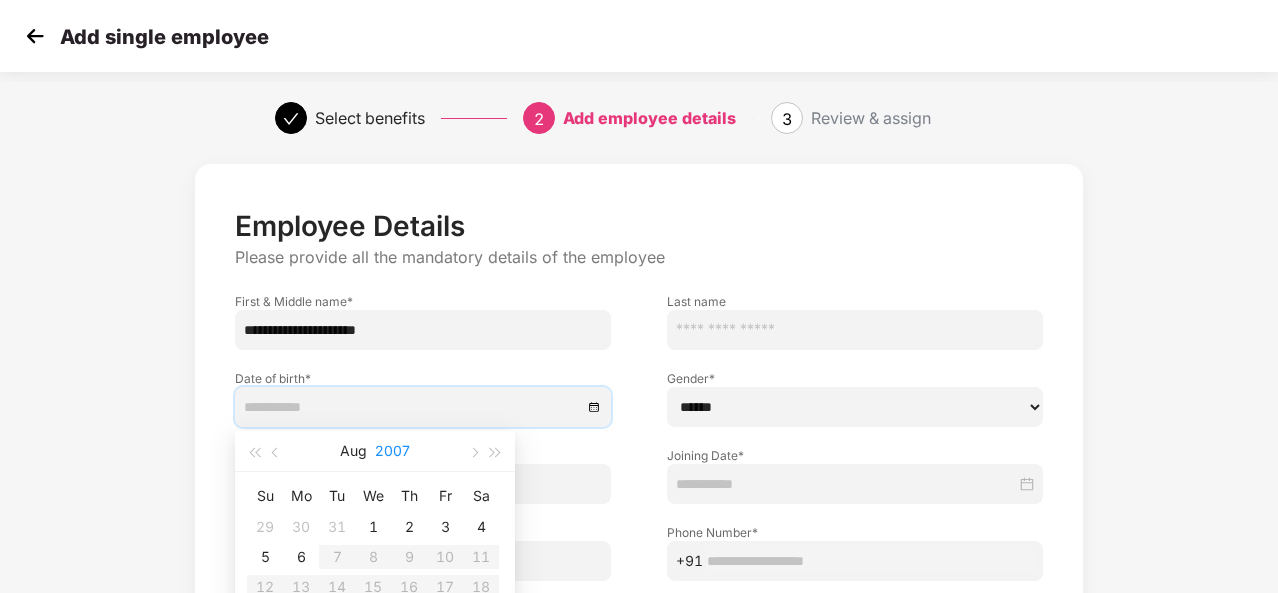 click on "2007" at bounding box center [392, 451] 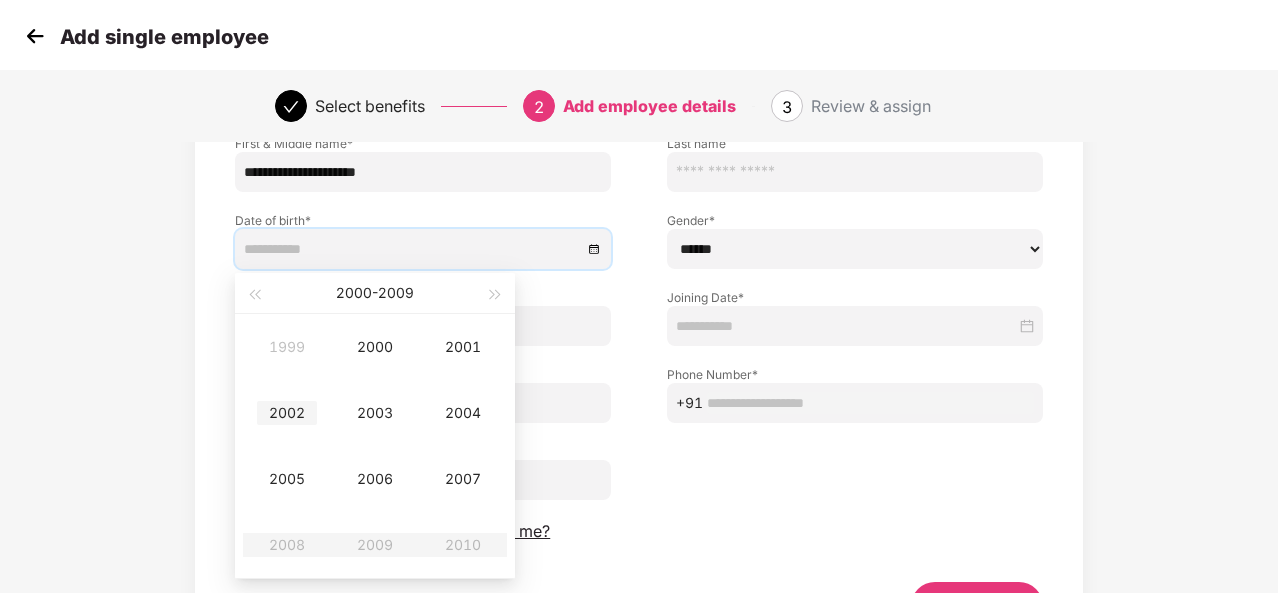 scroll, scrollTop: 200, scrollLeft: 0, axis: vertical 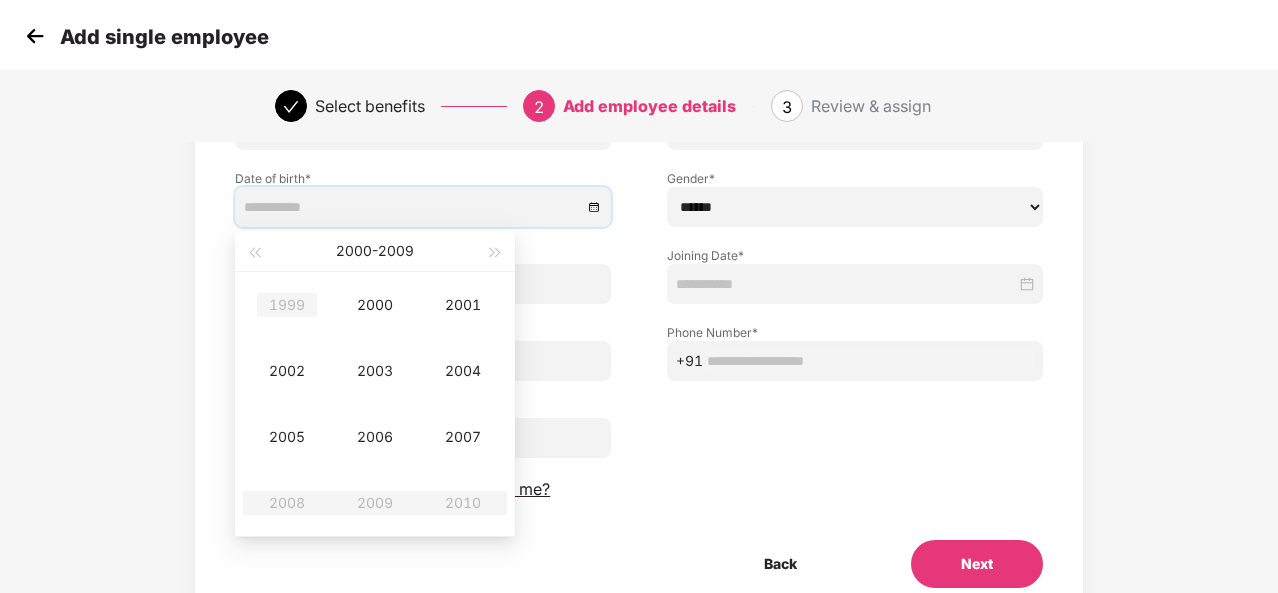 type on "**********" 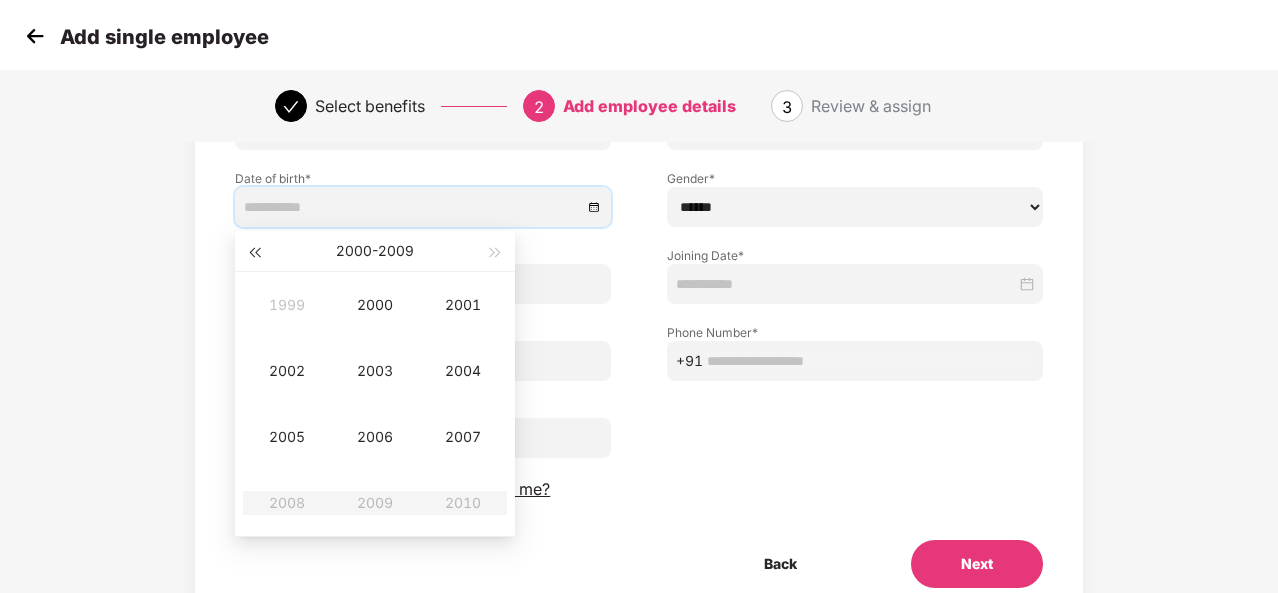 click at bounding box center [254, 251] 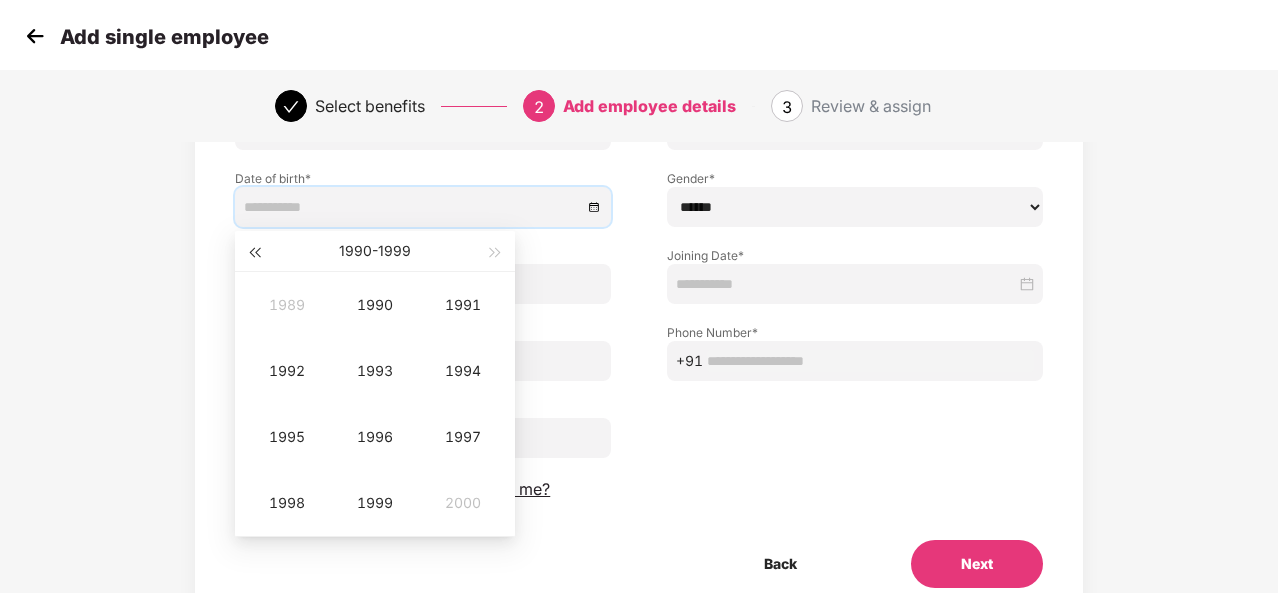 click at bounding box center [254, 251] 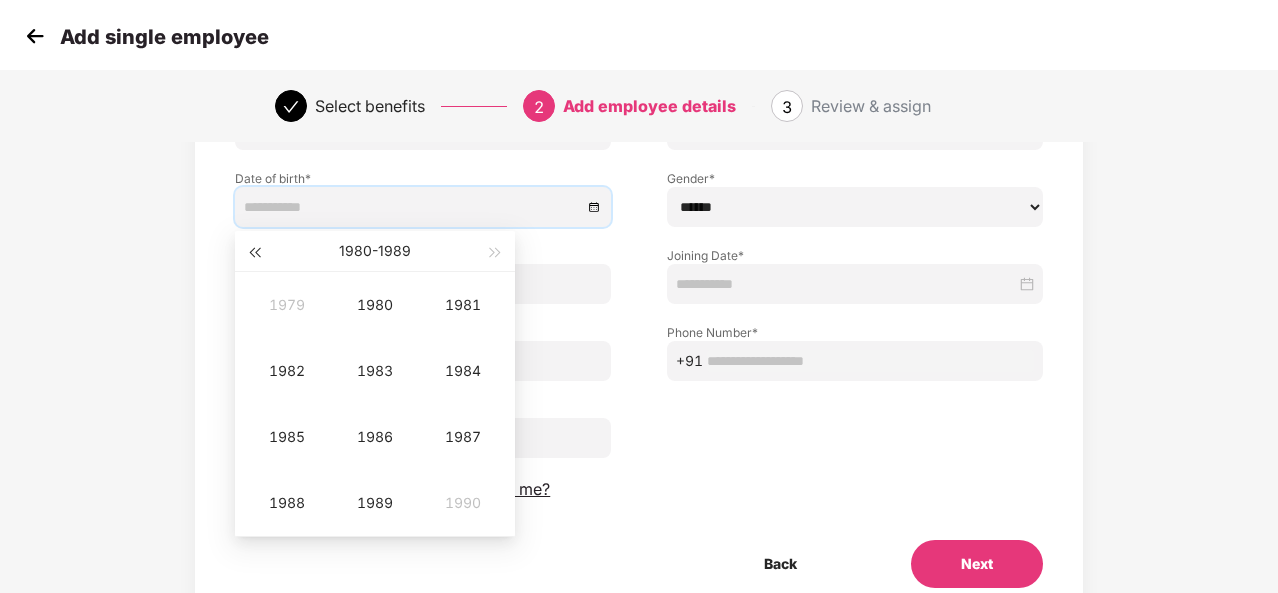 click at bounding box center (254, 251) 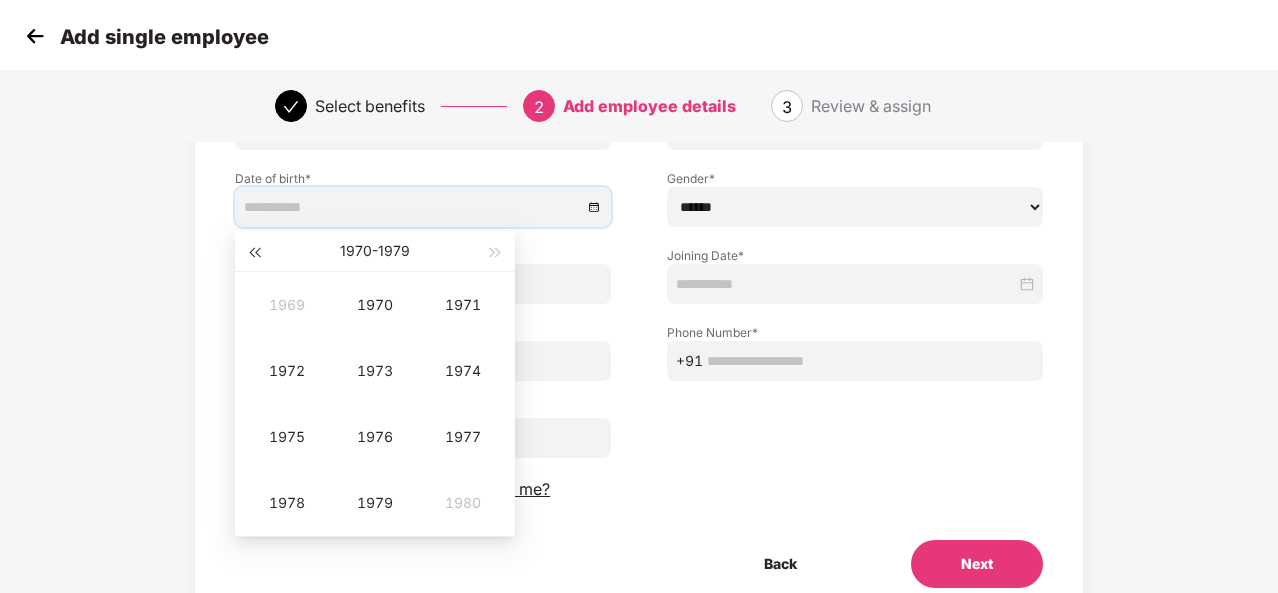 click at bounding box center [254, 251] 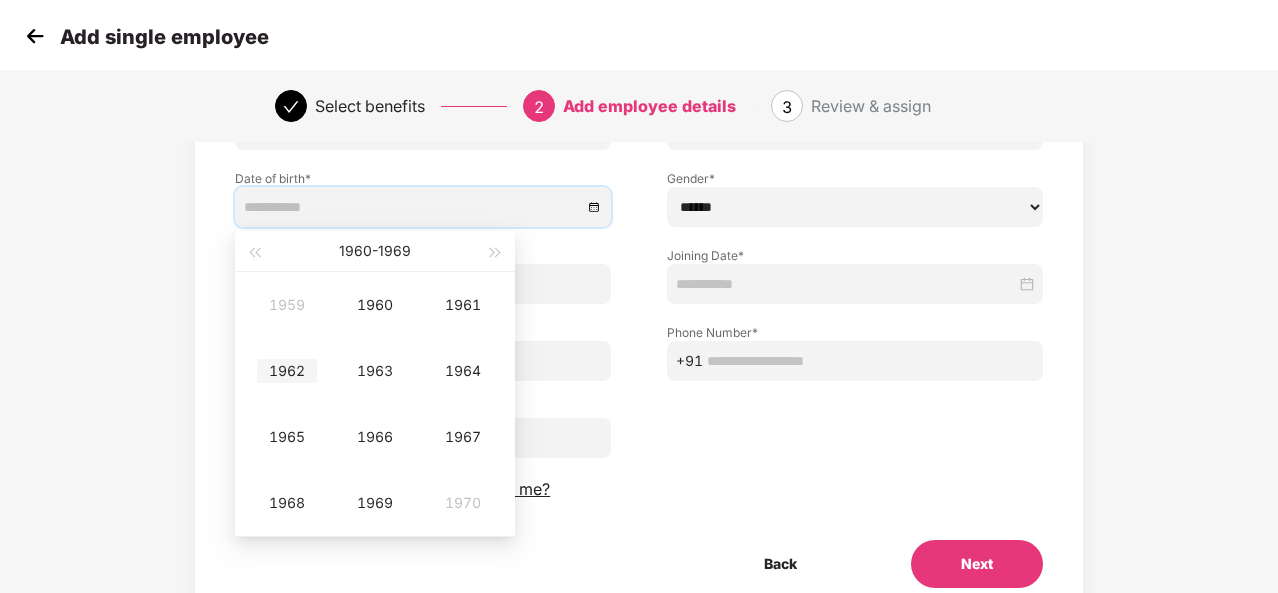 type on "**********" 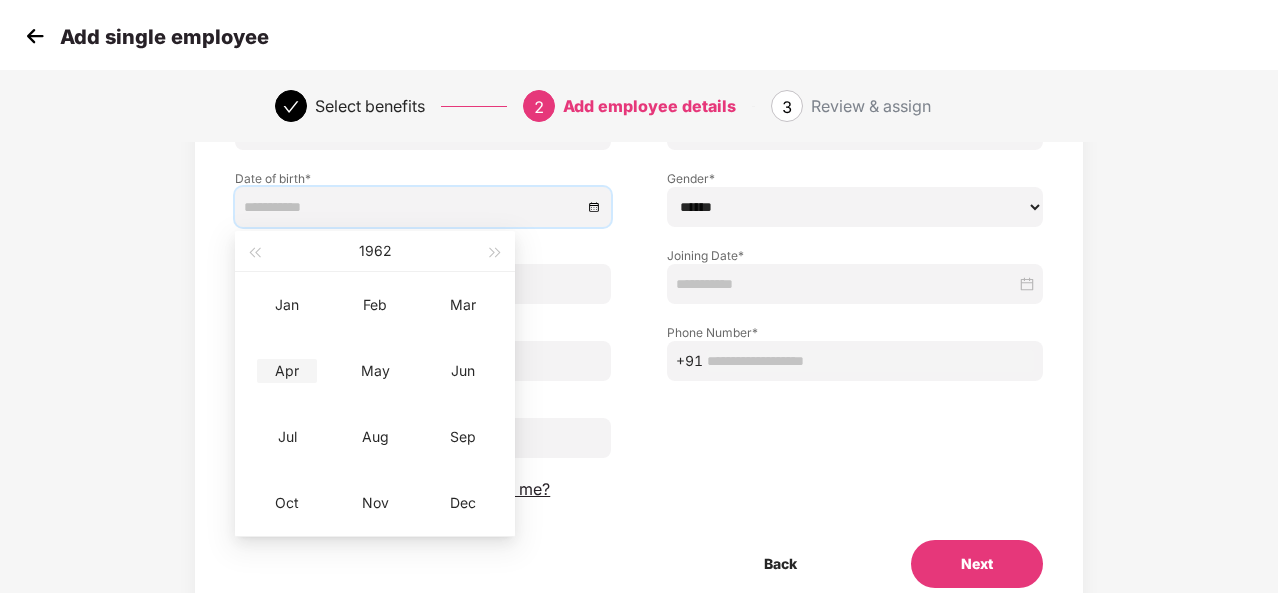 type on "**********" 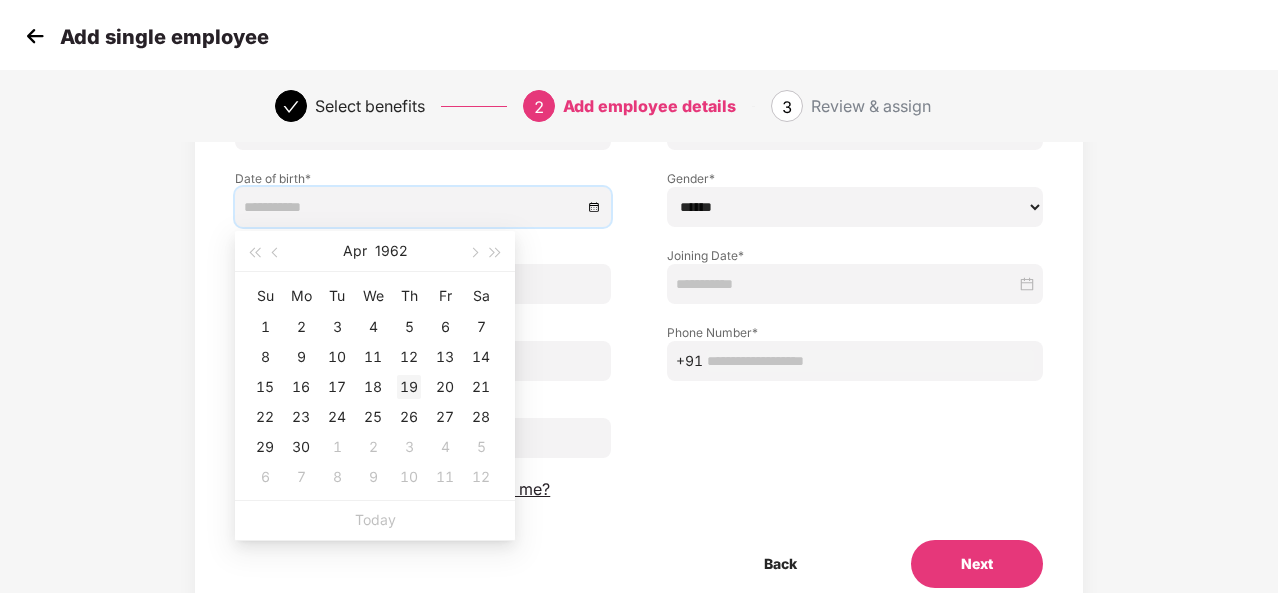 click on "19" at bounding box center (409, 387) 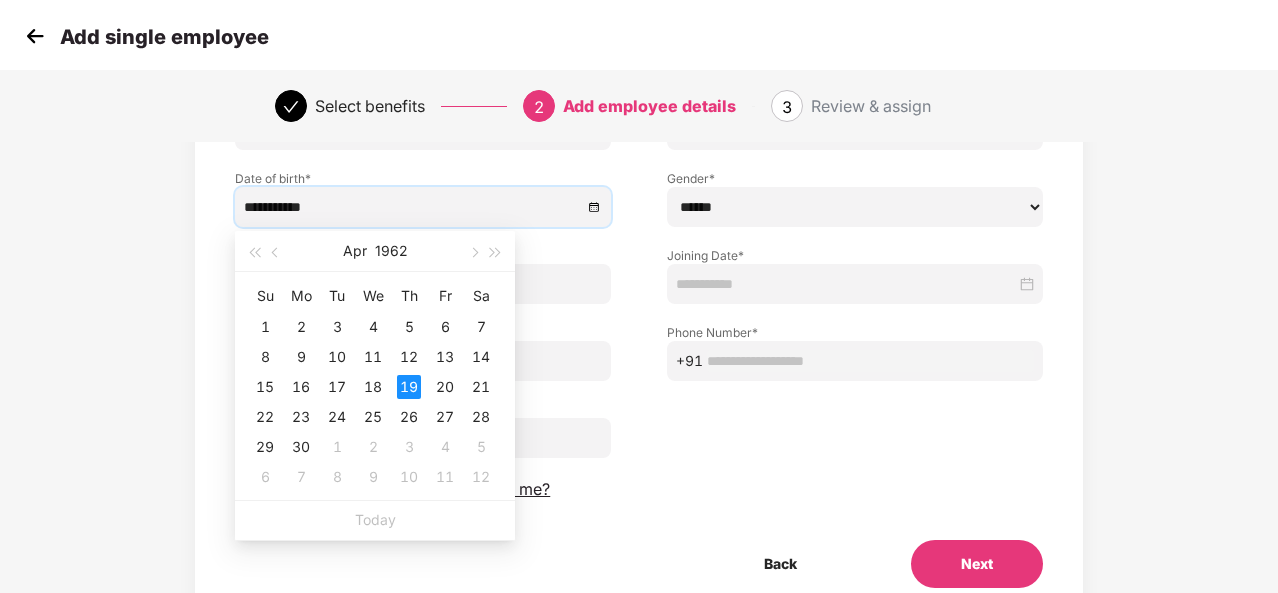 type on "**********" 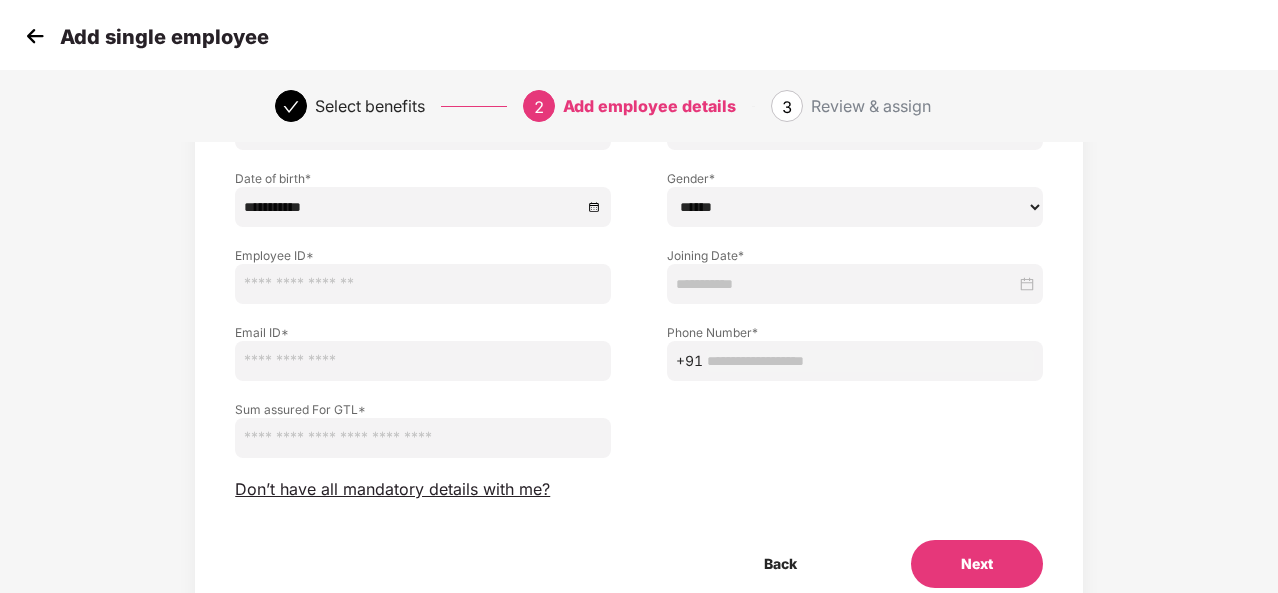 click on "Email ID  *" at bounding box center (423, 342) 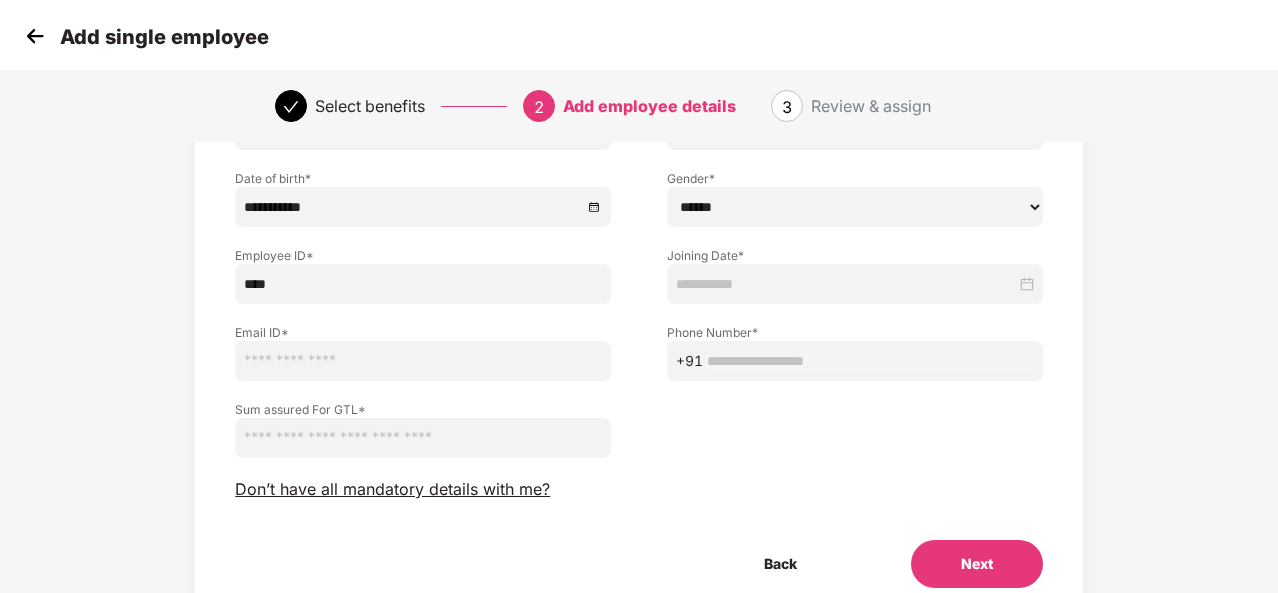type on "****" 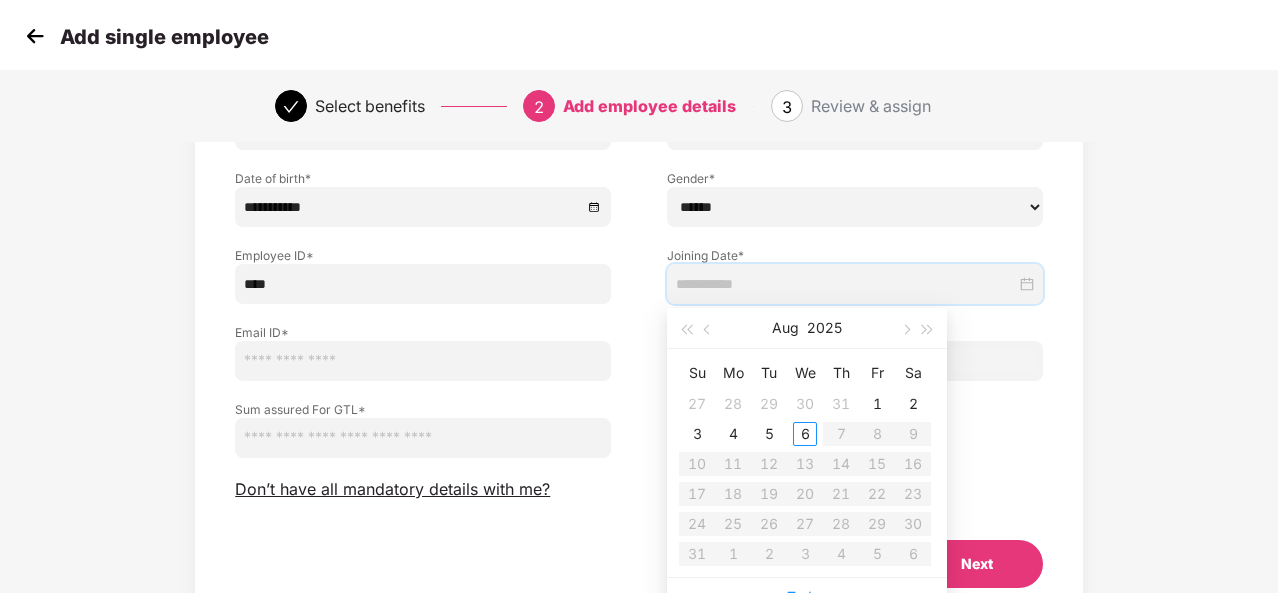 click at bounding box center (846, 284) 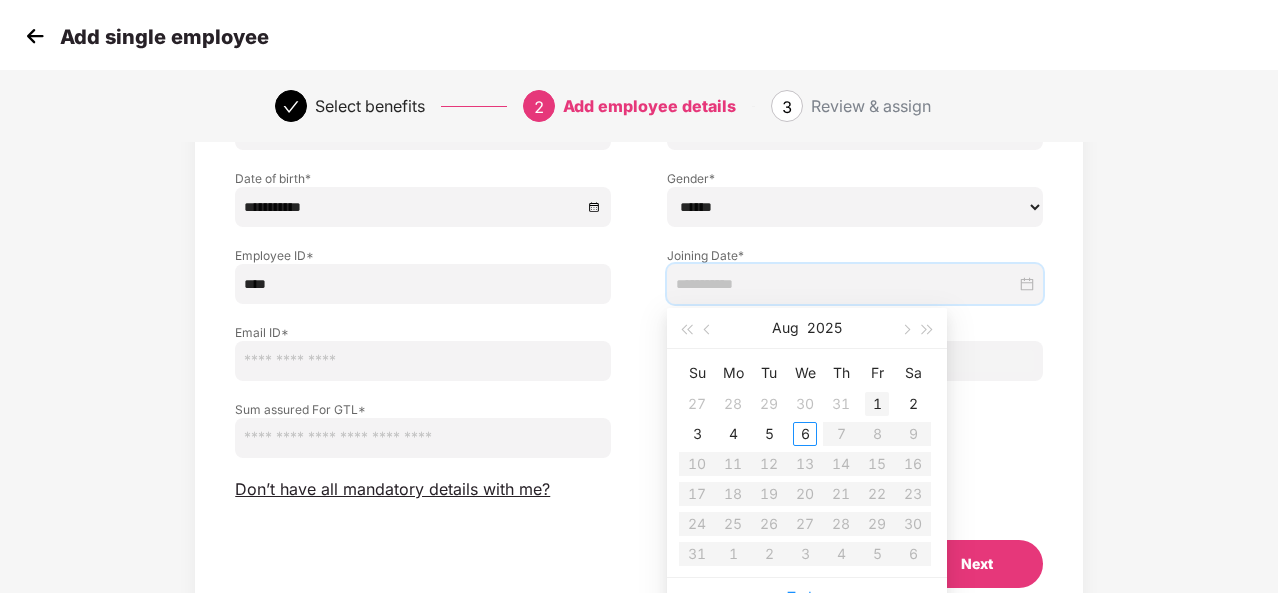 type on "**********" 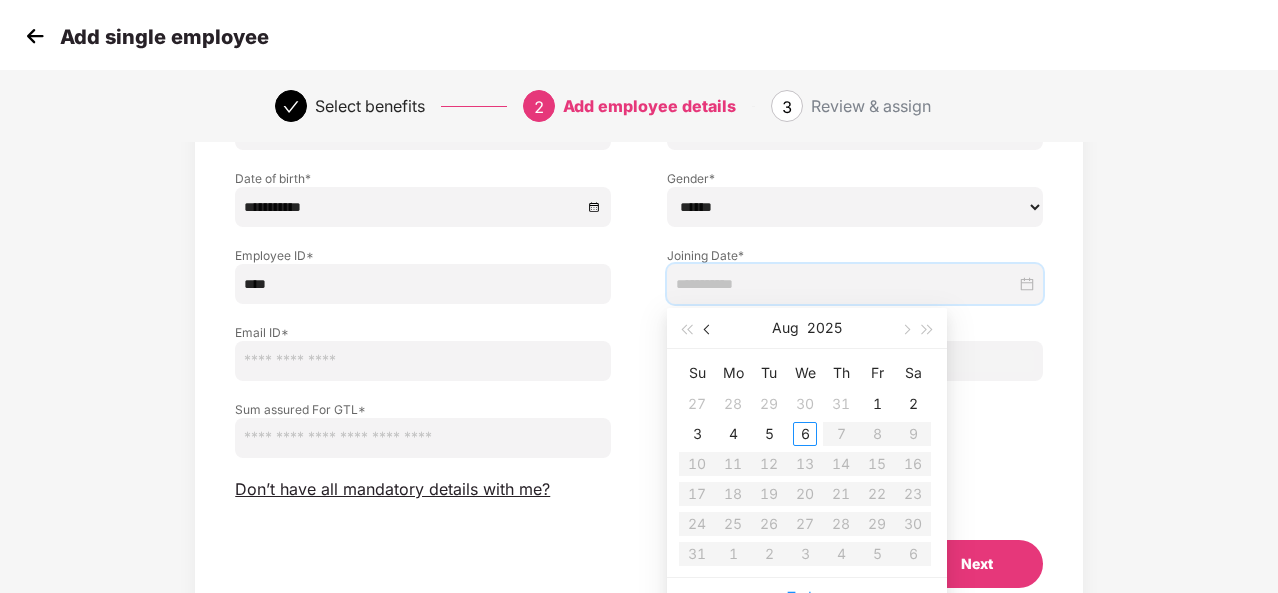 click at bounding box center (709, 330) 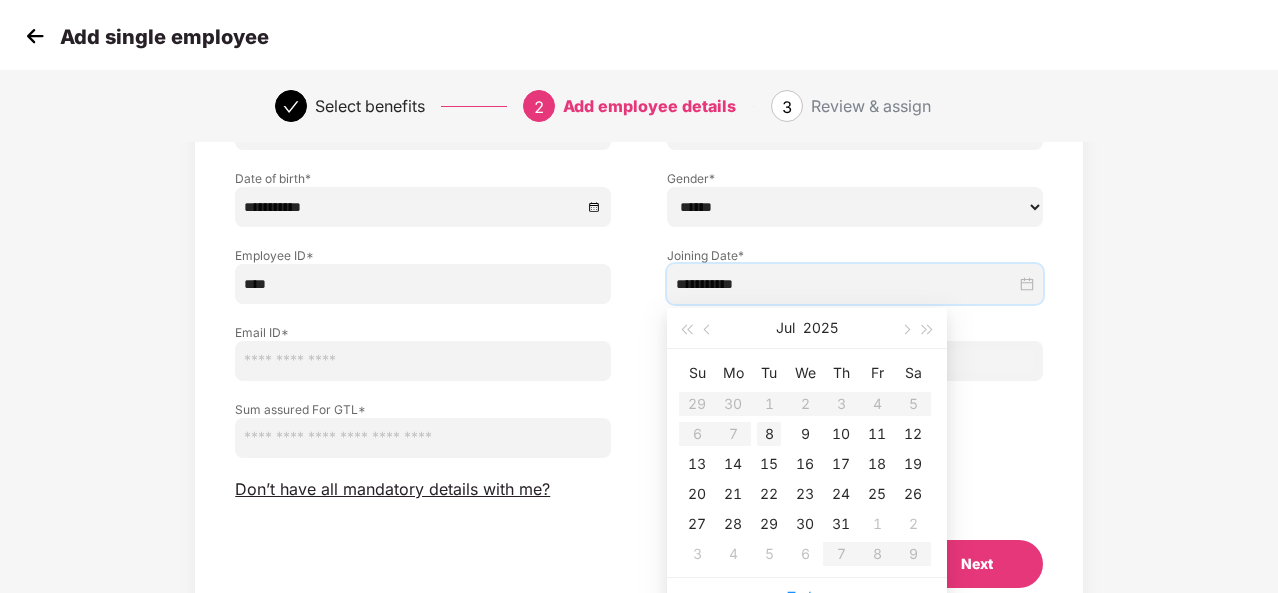 type on "**********" 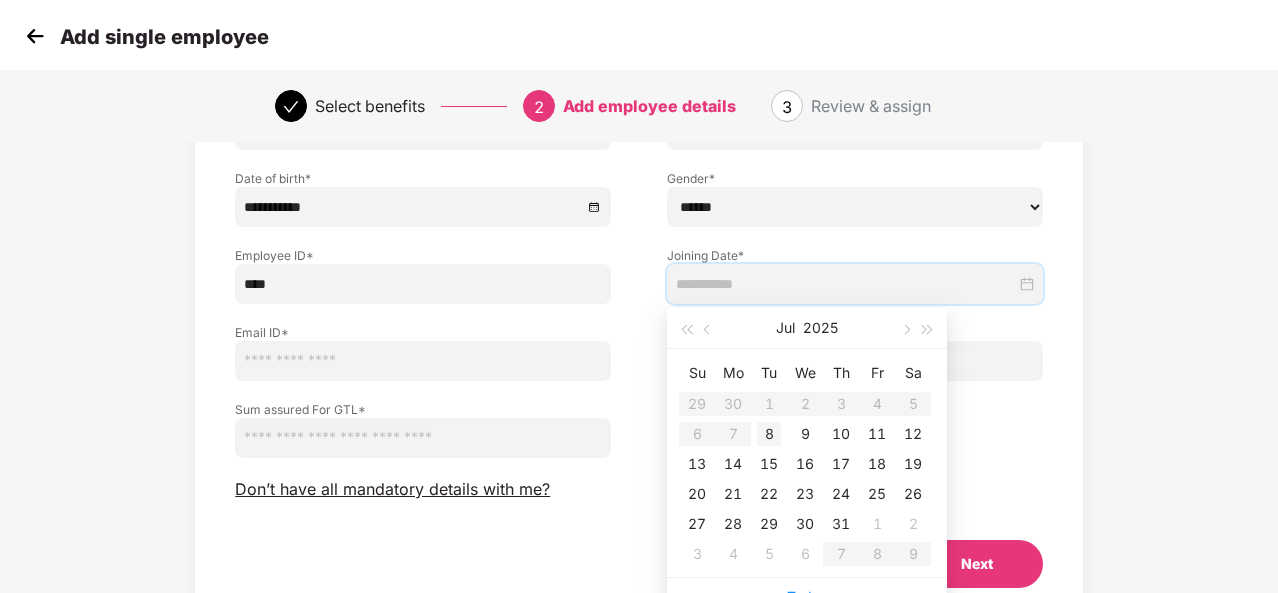 click on "8" at bounding box center [769, 434] 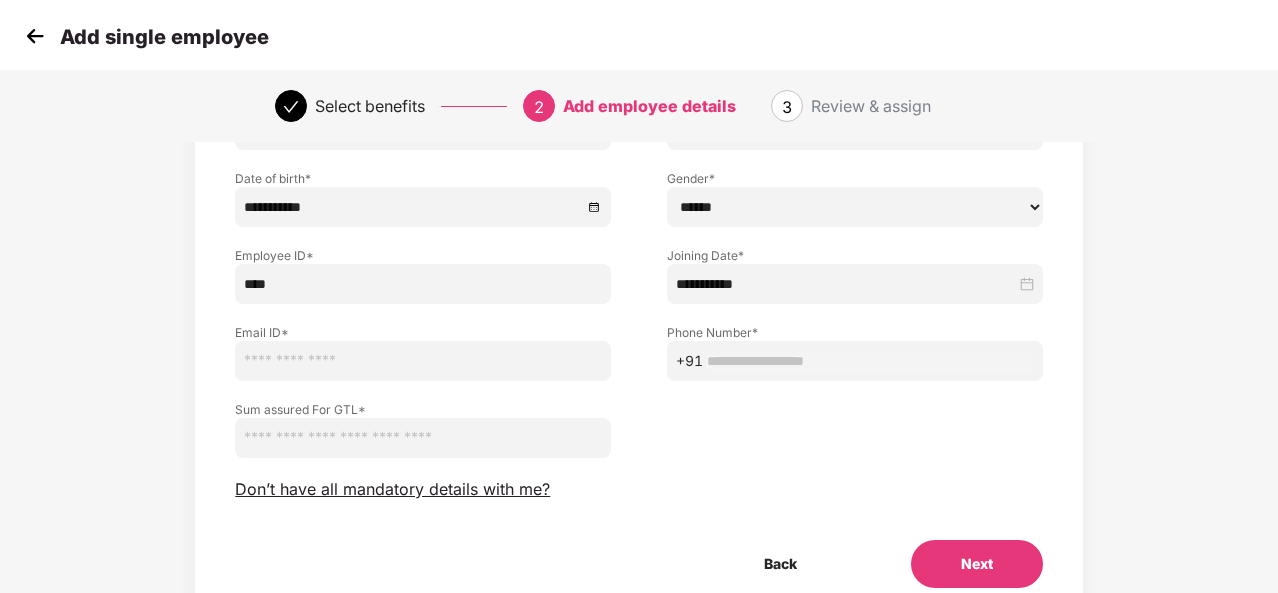 click at bounding box center [423, 361] 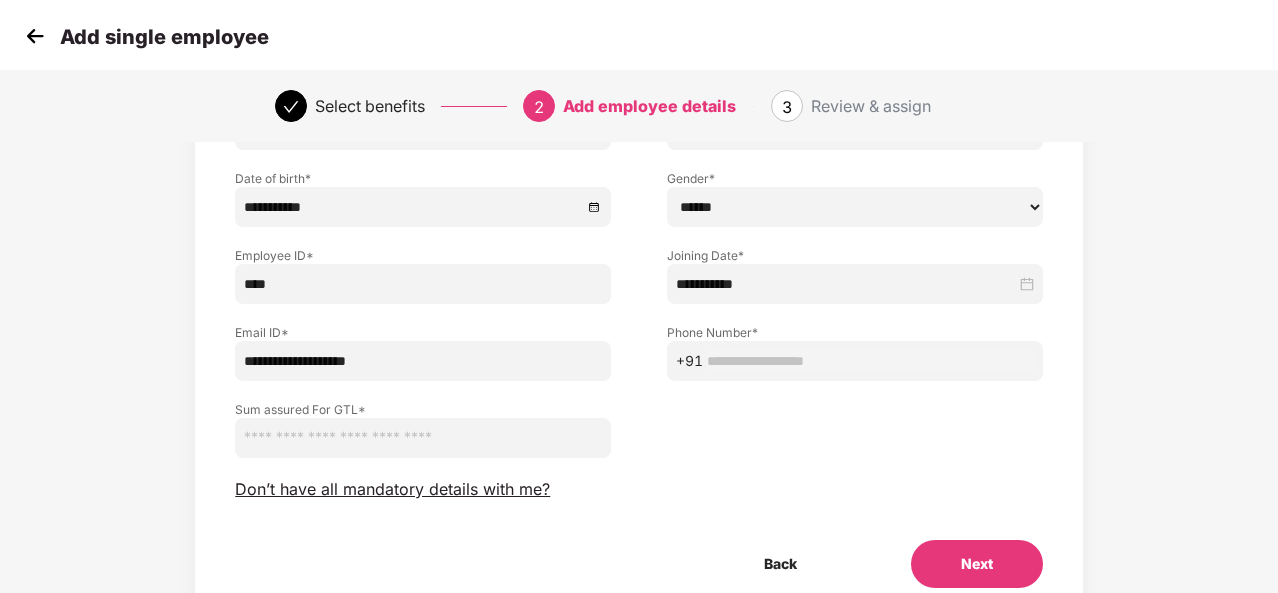 type on "**********" 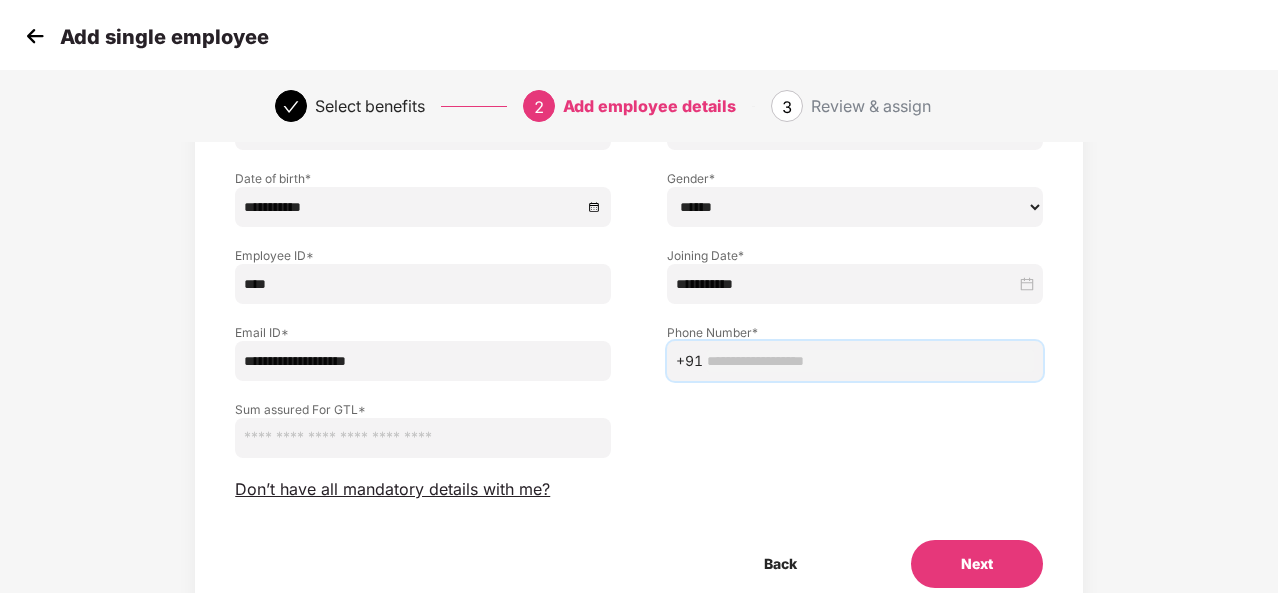 paste on "**********" 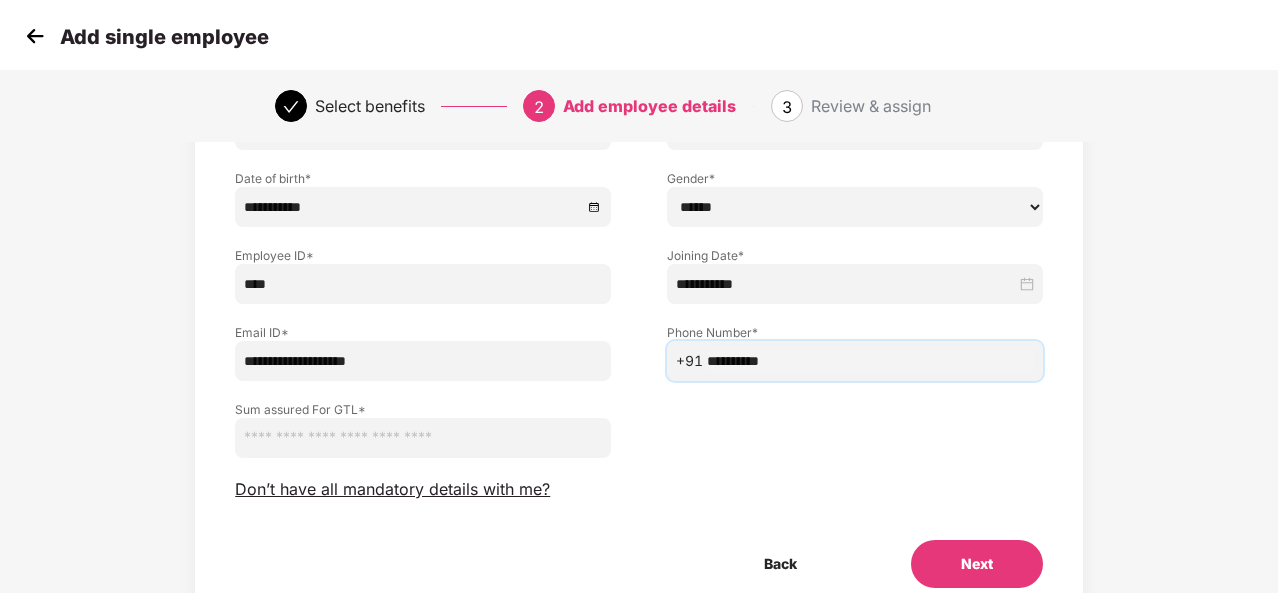type on "**********" 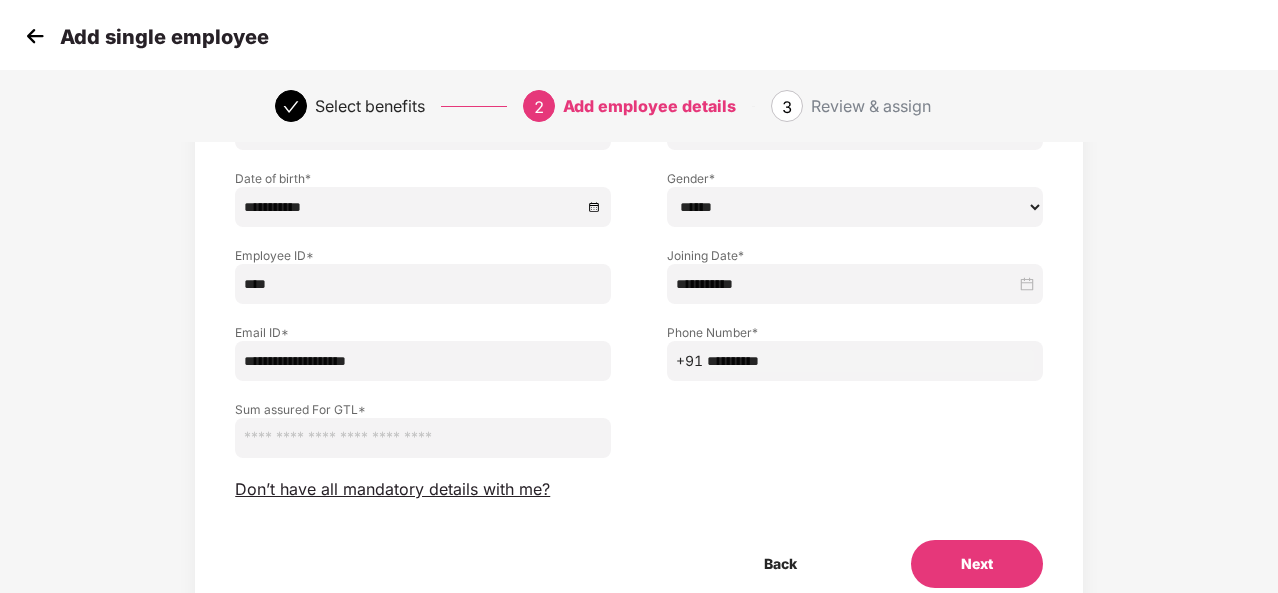 click at bounding box center [423, 438] 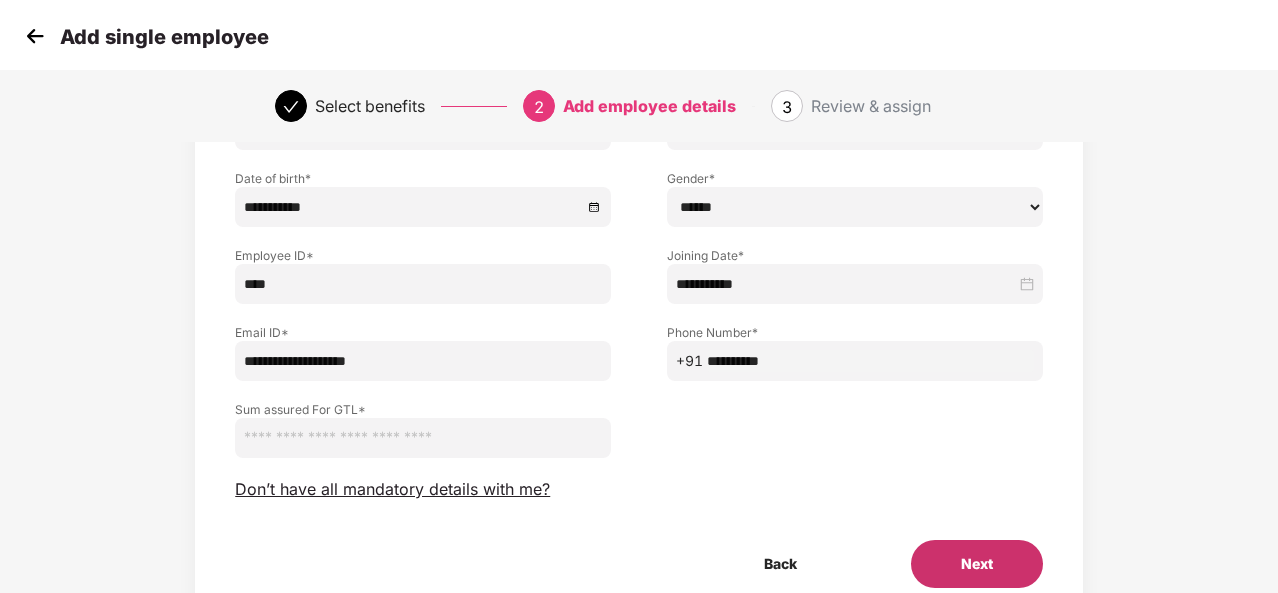 type on "*******" 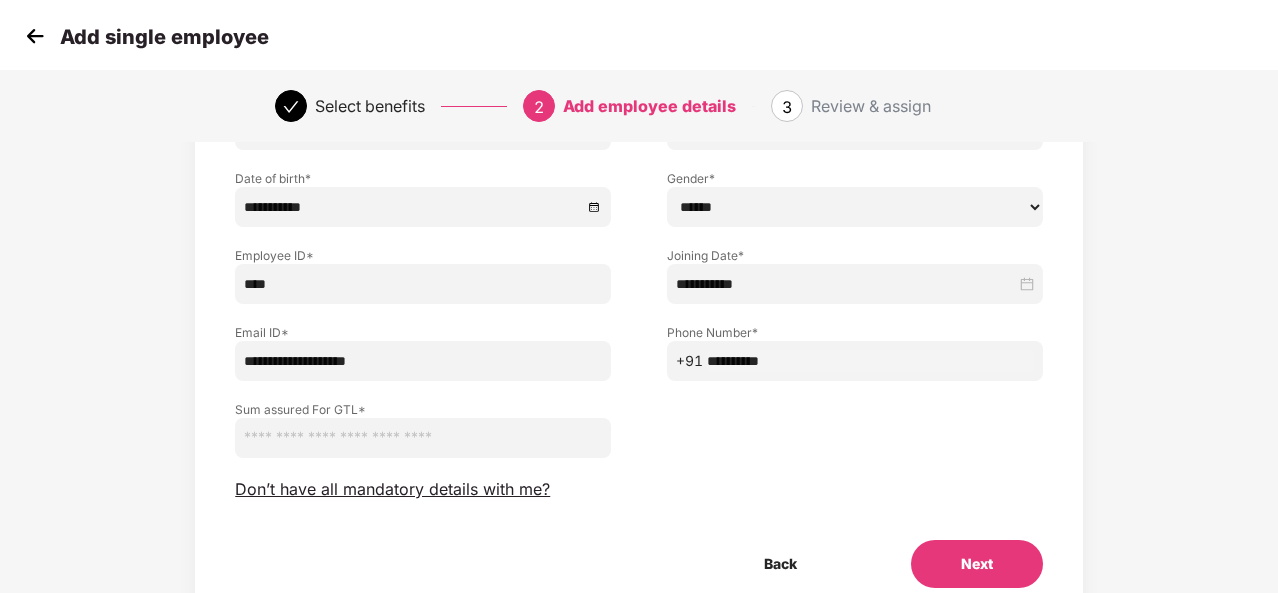 click on "Next" at bounding box center (977, 564) 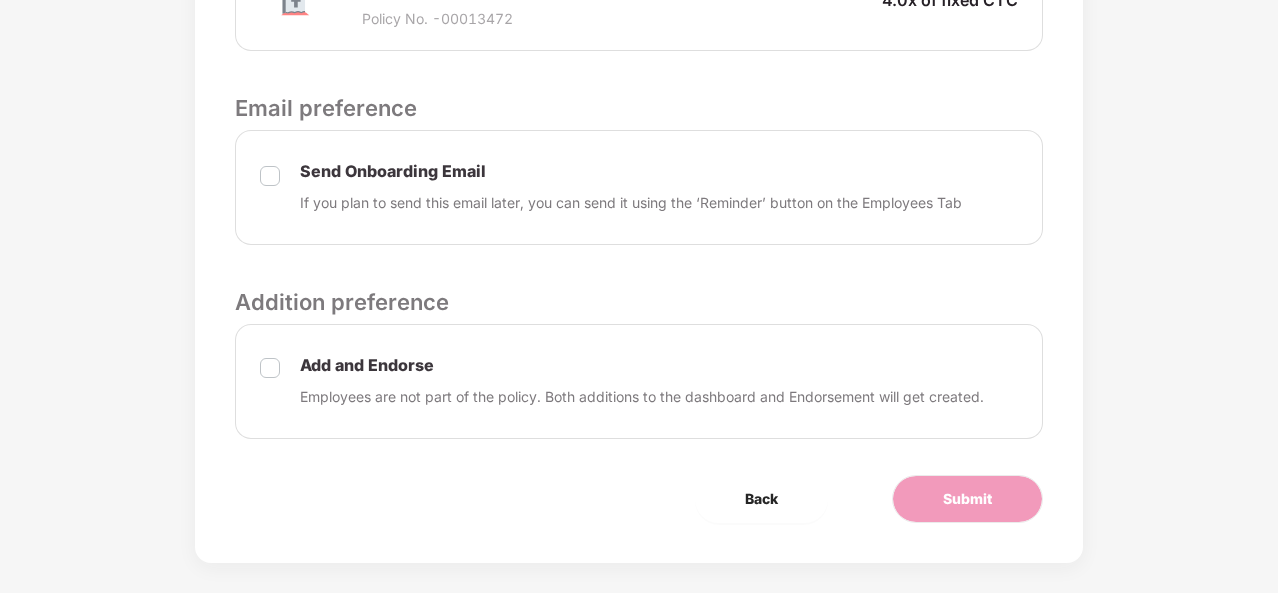scroll, scrollTop: 794, scrollLeft: 0, axis: vertical 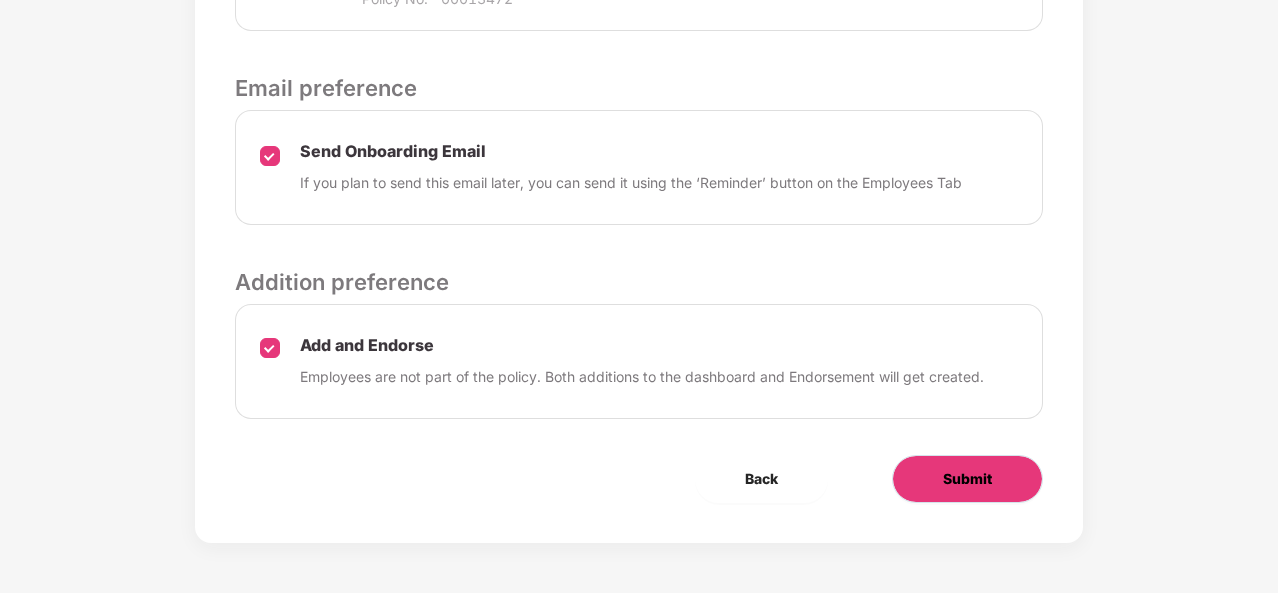 click on "Submit" at bounding box center [967, 479] 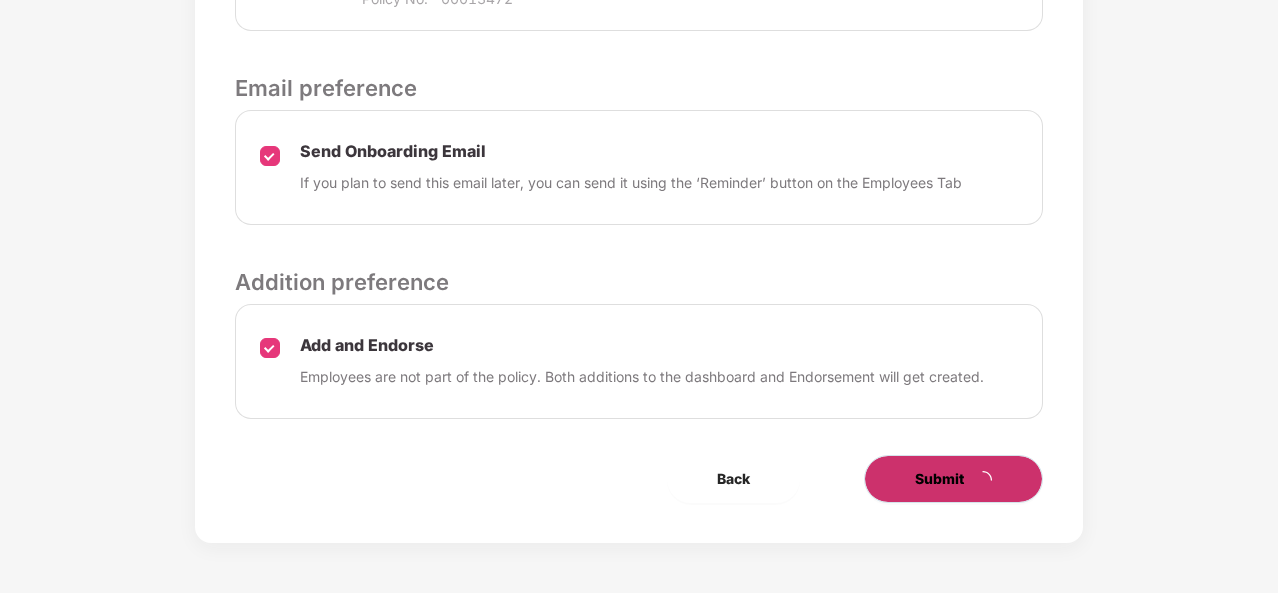 scroll, scrollTop: 0, scrollLeft: 0, axis: both 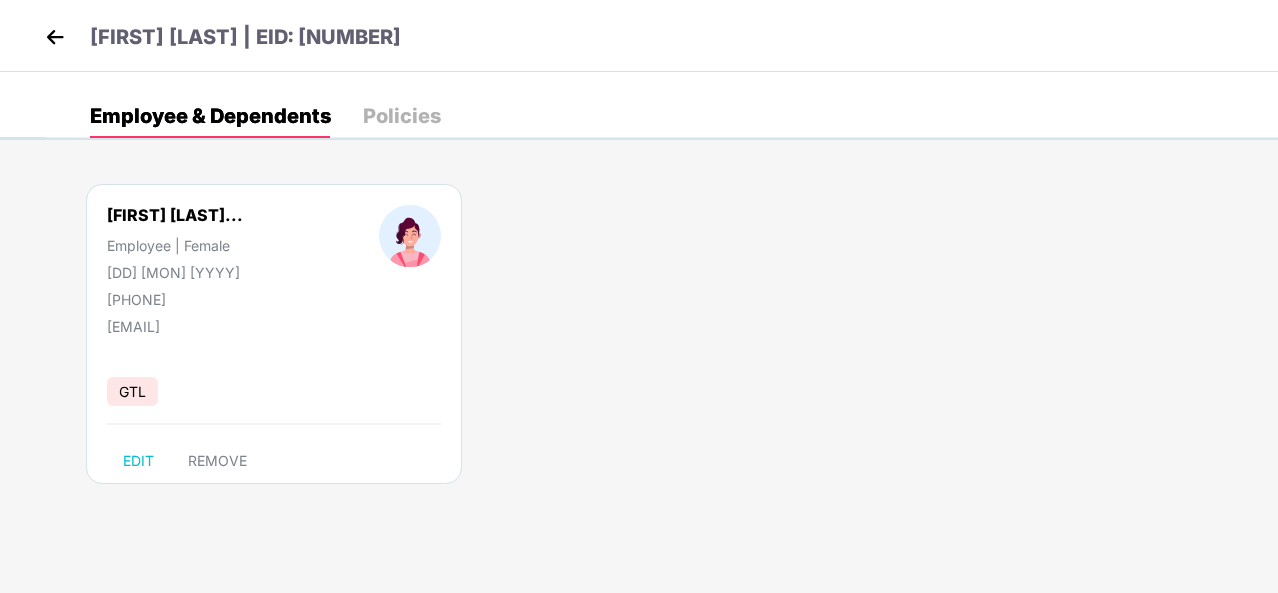 click at bounding box center [55, 37] 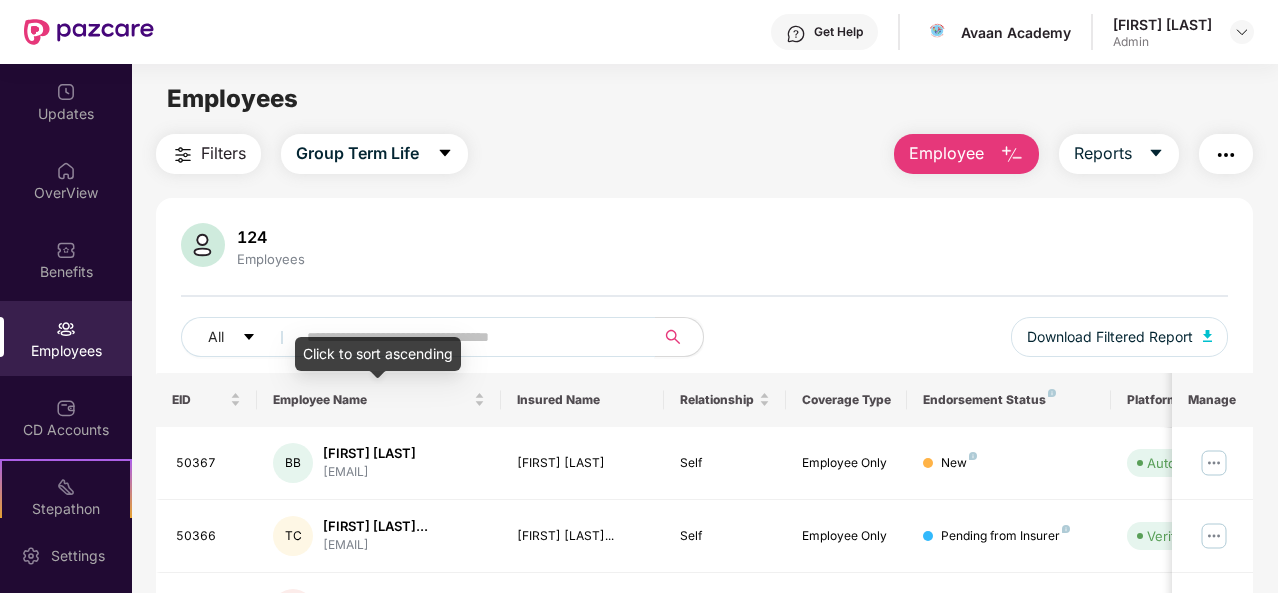 click at bounding box center [467, 337] 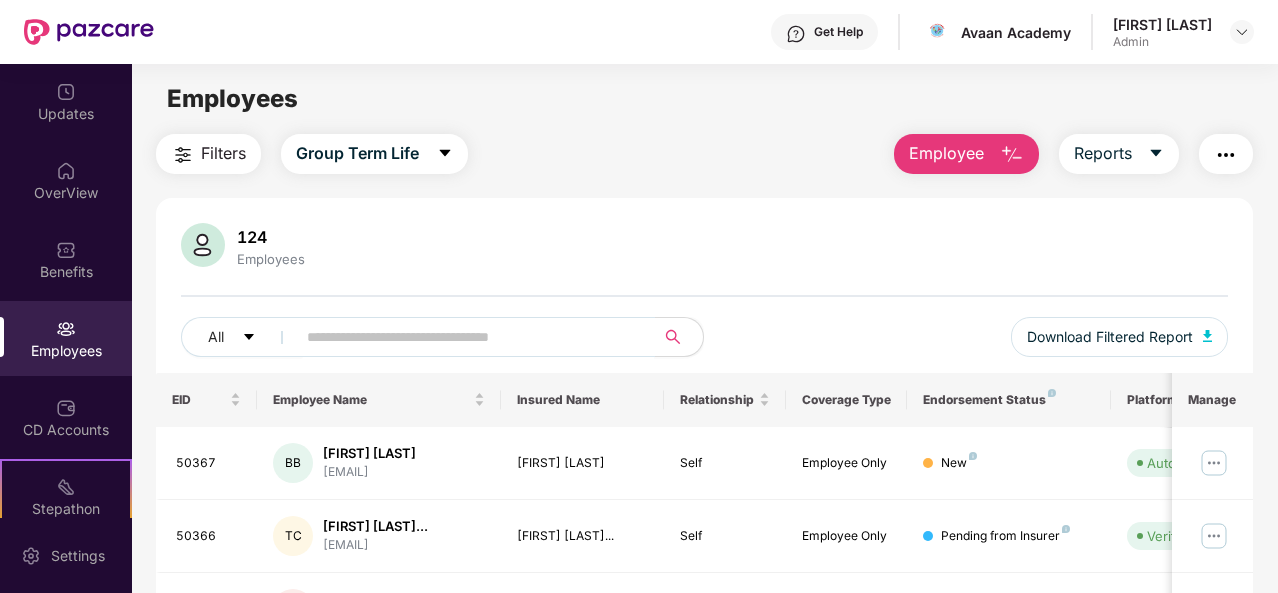 paste on "******" 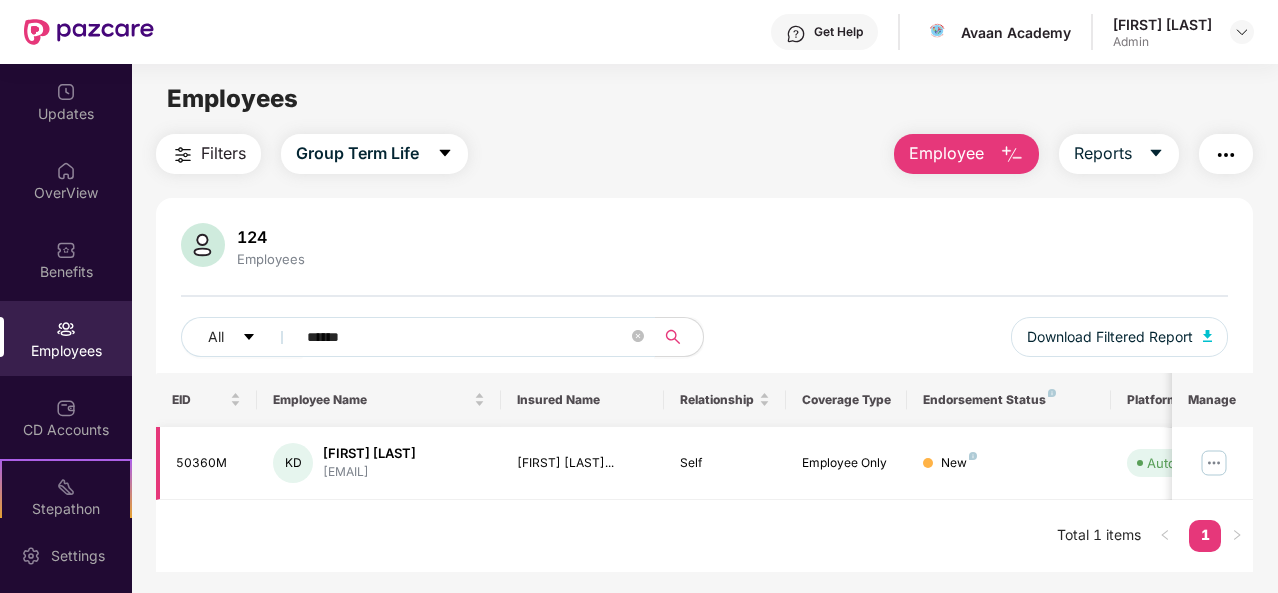 type on "******" 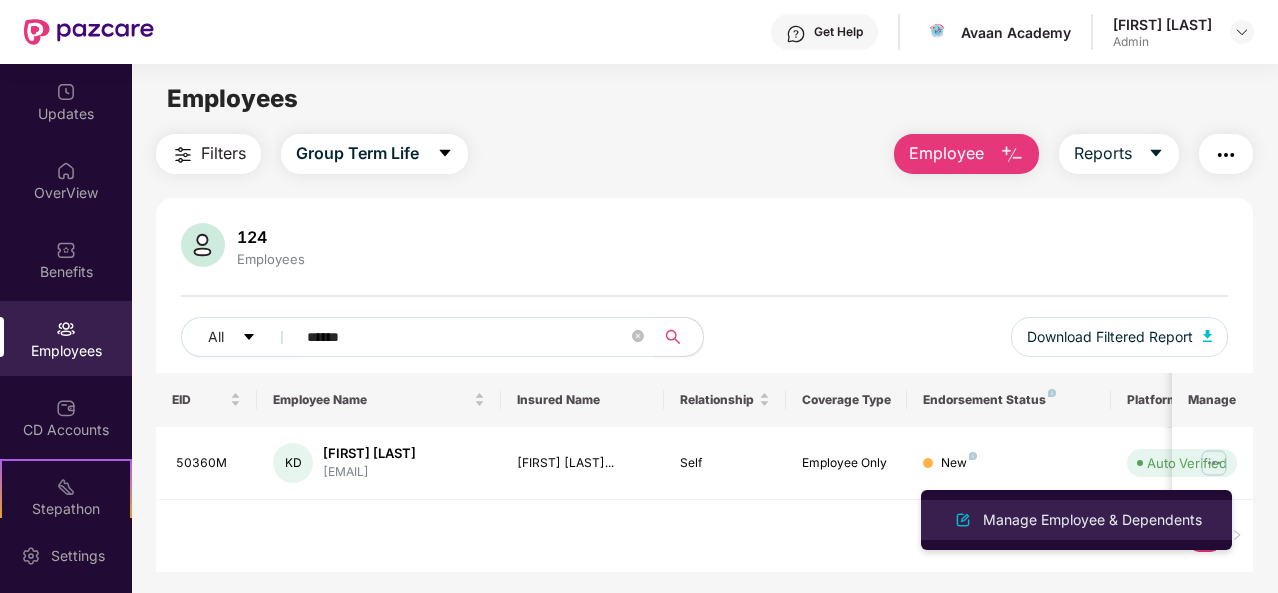 click on "Manage Employee & Dependents" at bounding box center (1092, 520) 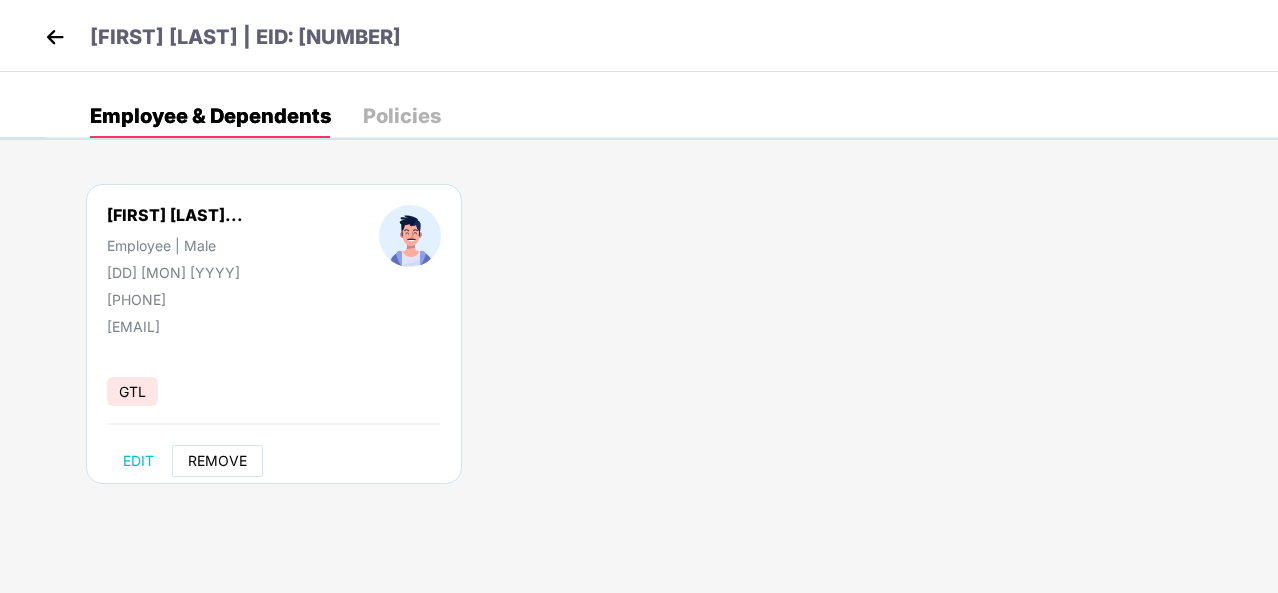 click on "REMOVE" at bounding box center [217, 461] 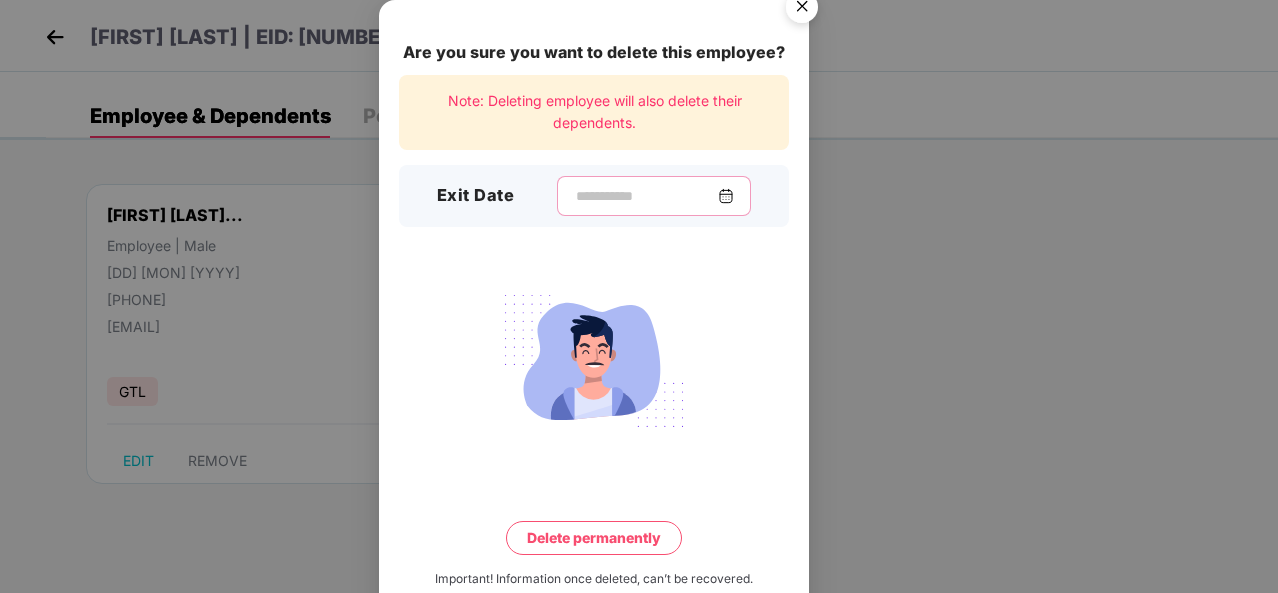 click at bounding box center (646, 196) 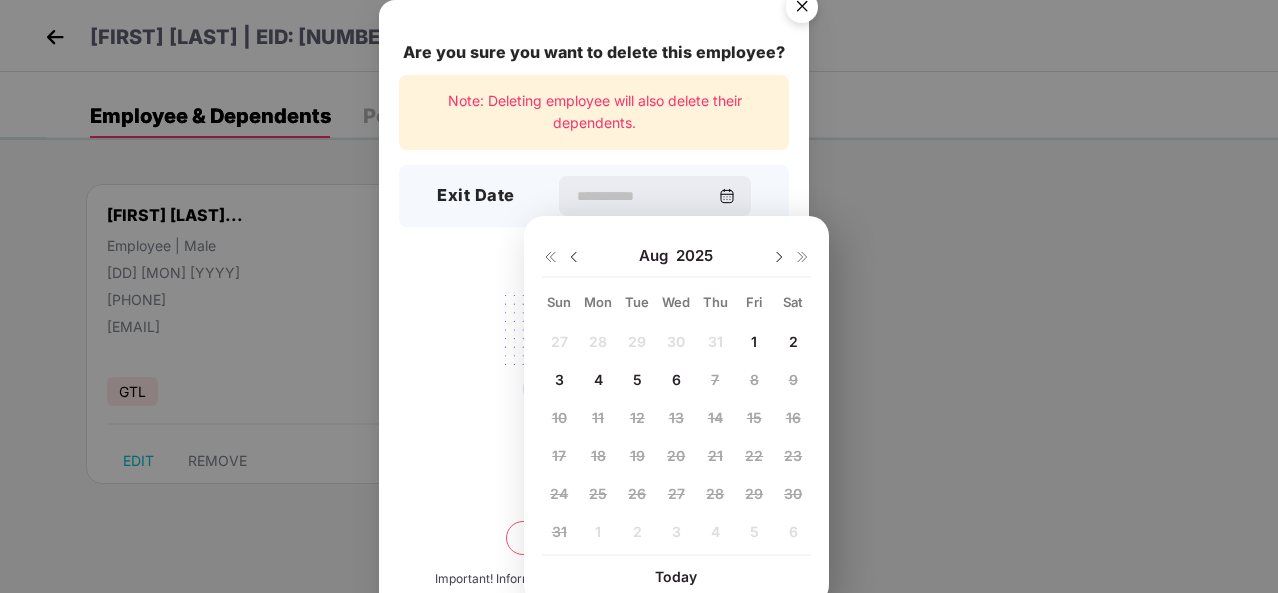 click at bounding box center [574, 257] 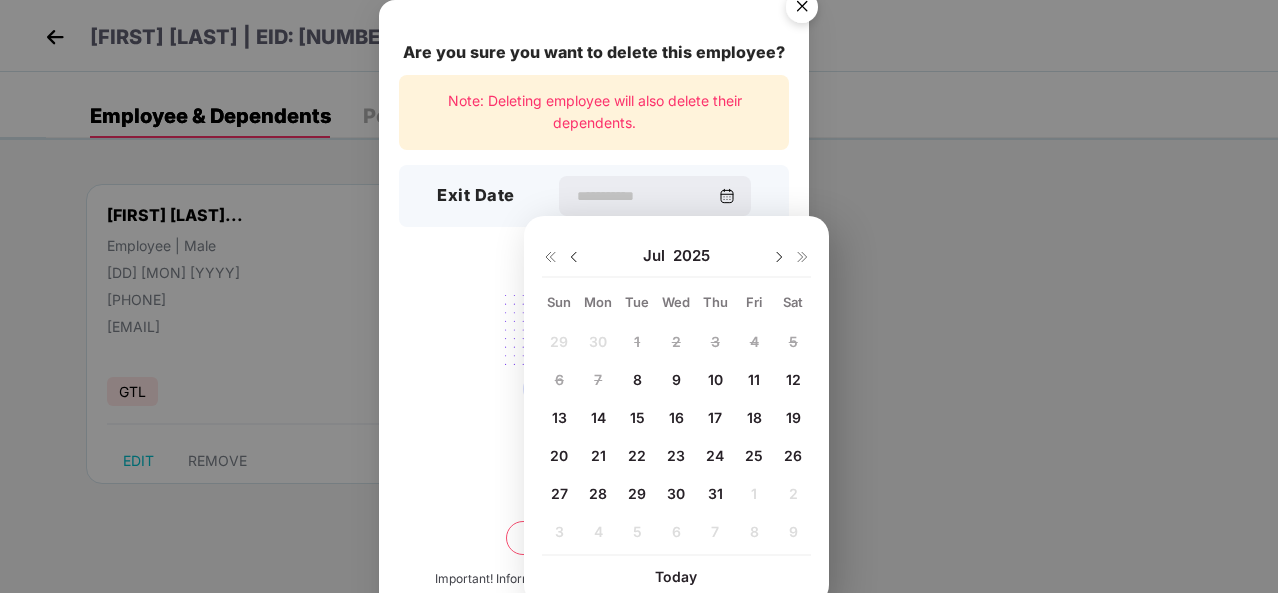 click on "31" at bounding box center (715, 493) 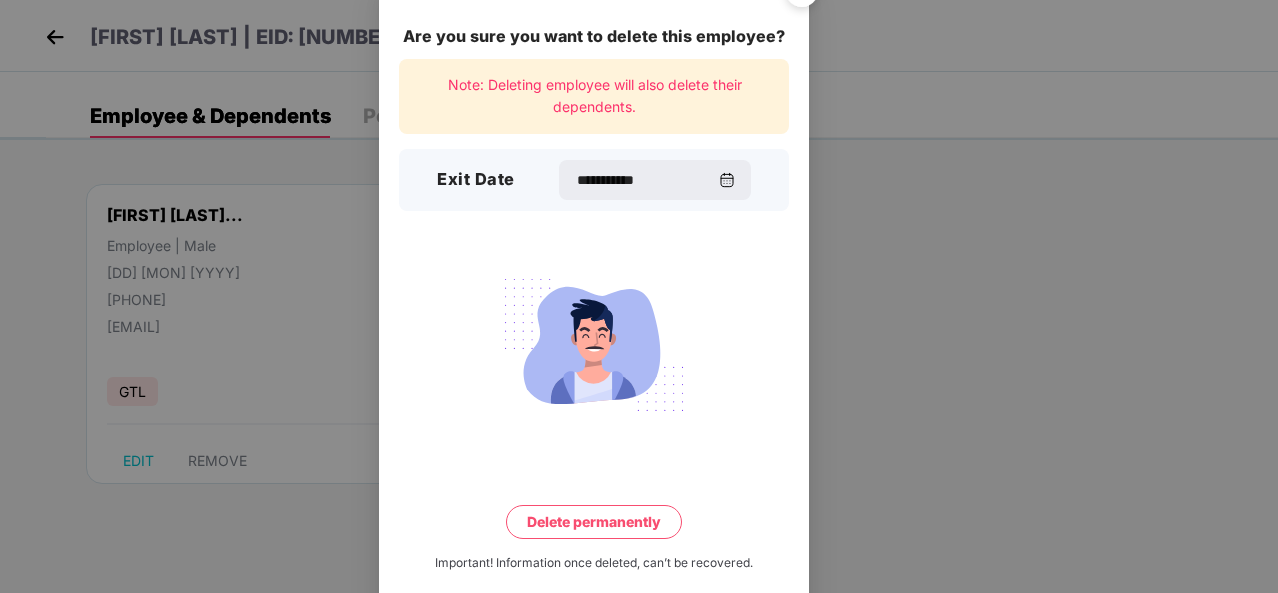 scroll, scrollTop: 44, scrollLeft: 0, axis: vertical 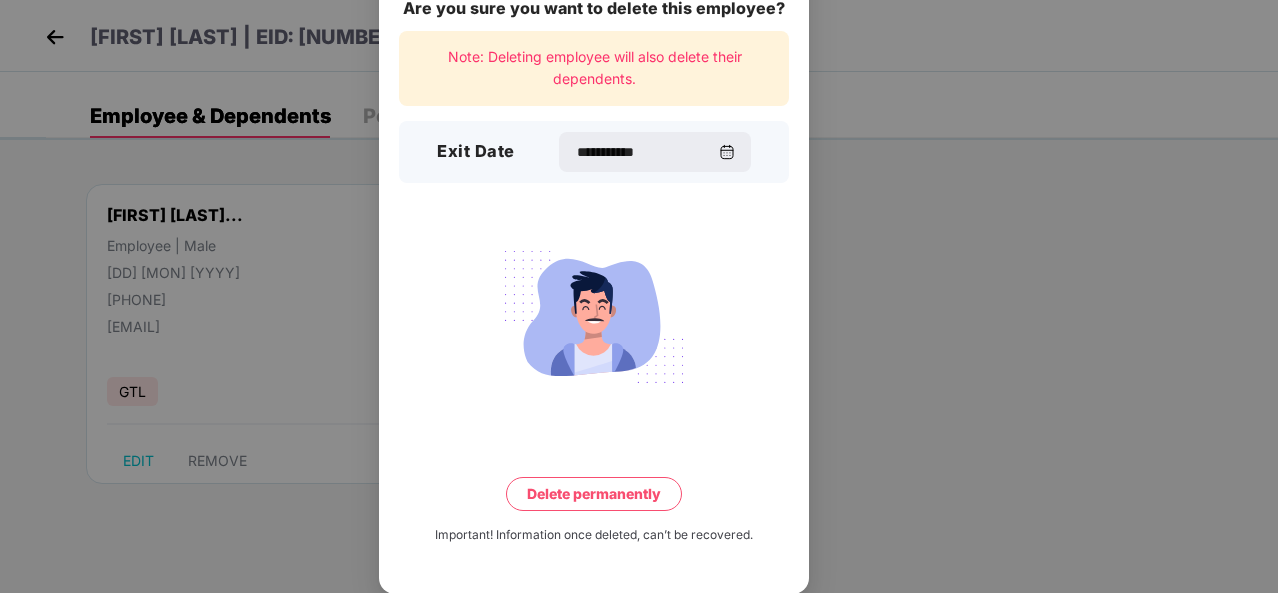click on "Delete permanently" at bounding box center (594, 494) 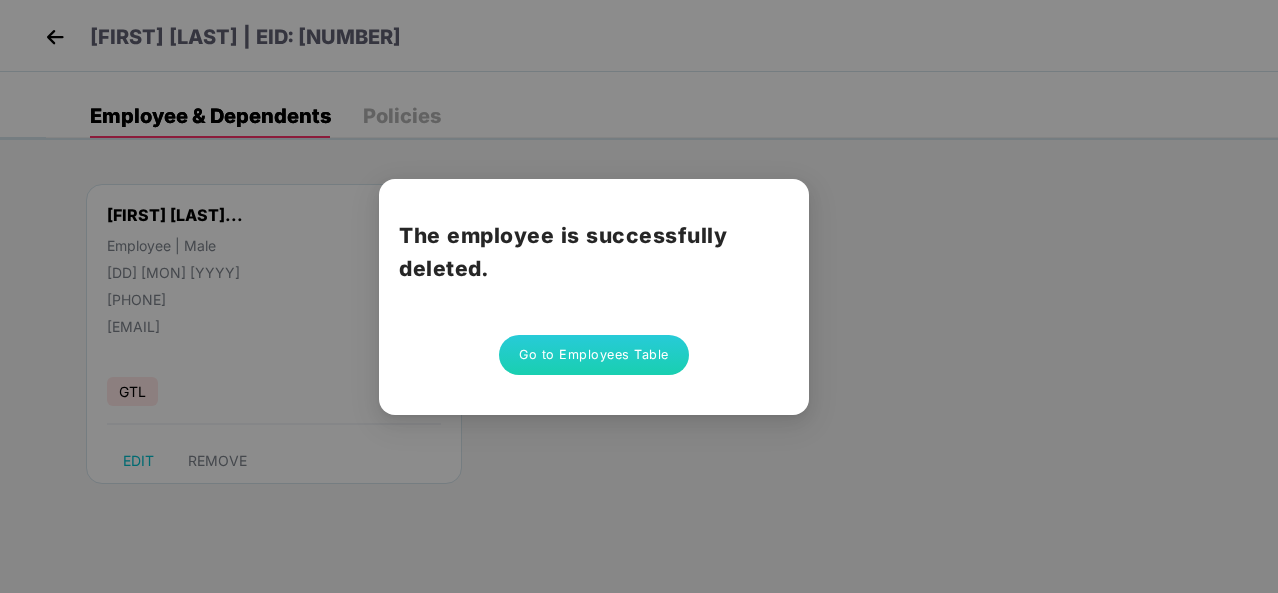 scroll, scrollTop: 0, scrollLeft: 0, axis: both 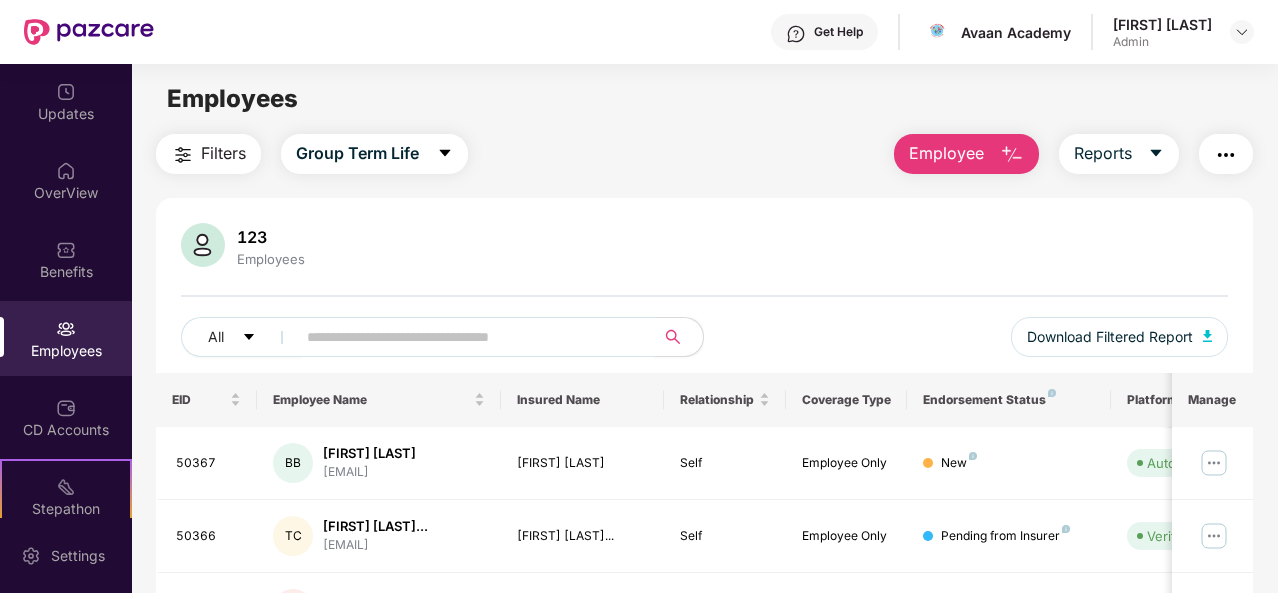 click at bounding box center (467, 337) 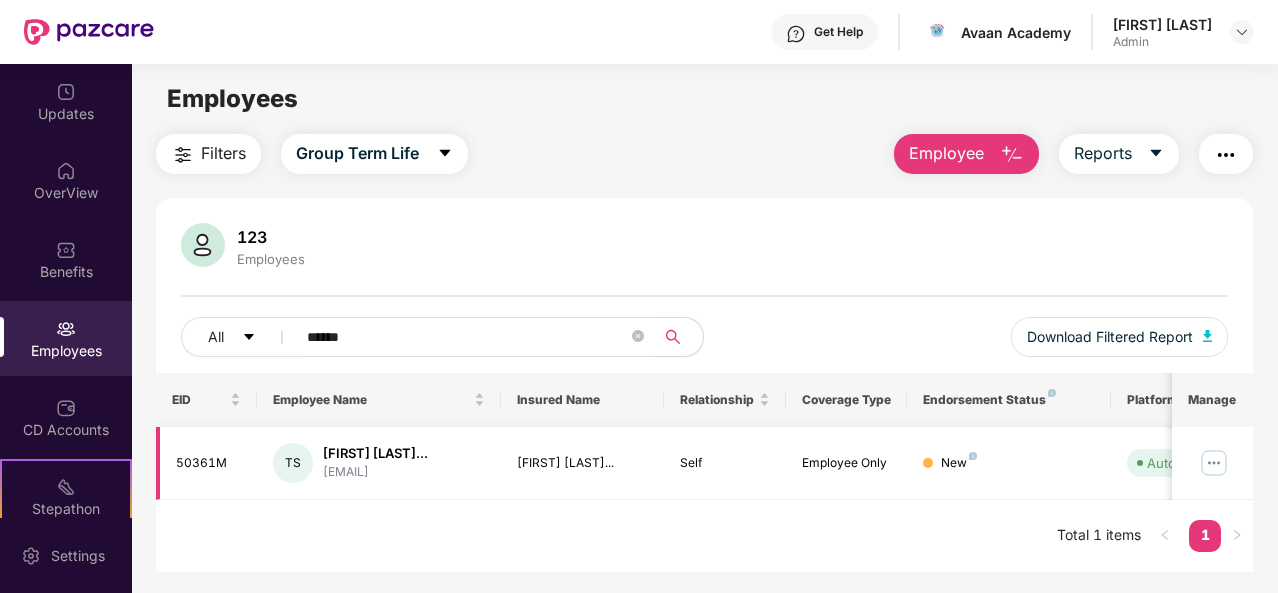 type on "******" 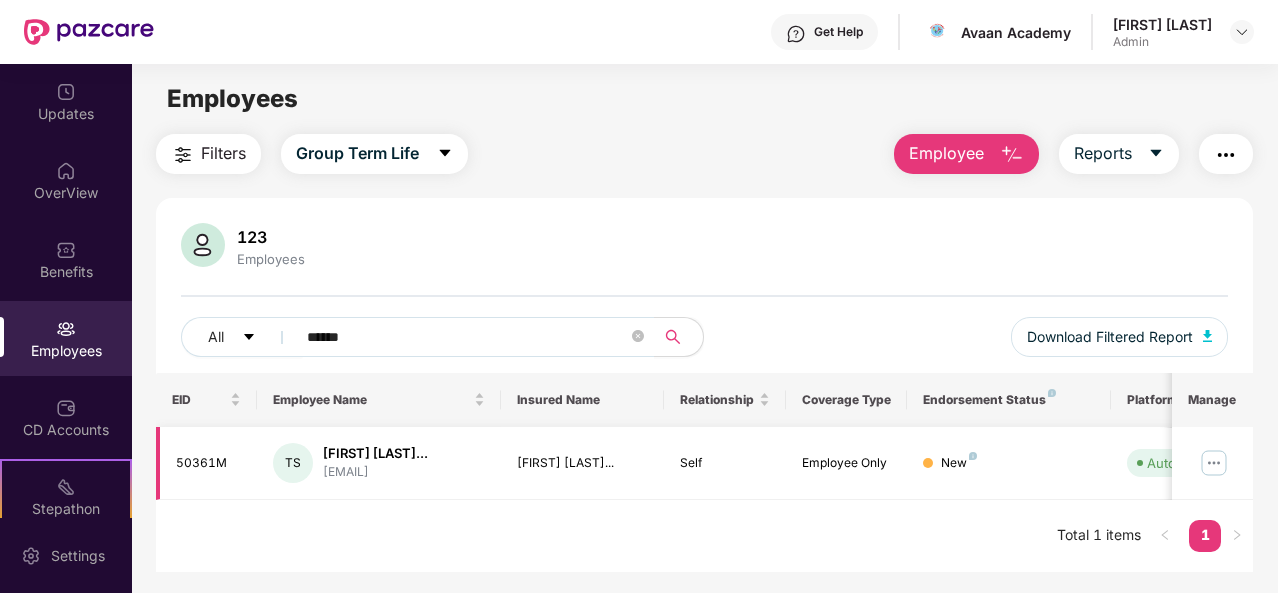 click on "[FIRST] [LAST]..." at bounding box center [375, 453] 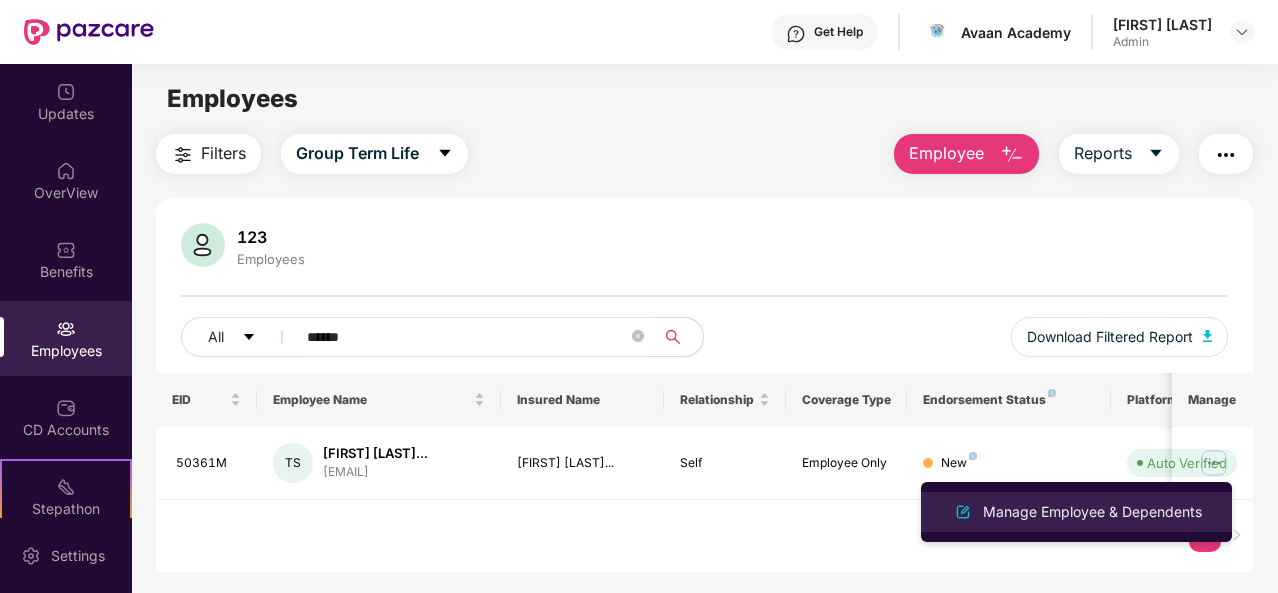 click on "Manage Employee & Dependents" at bounding box center [1076, 512] 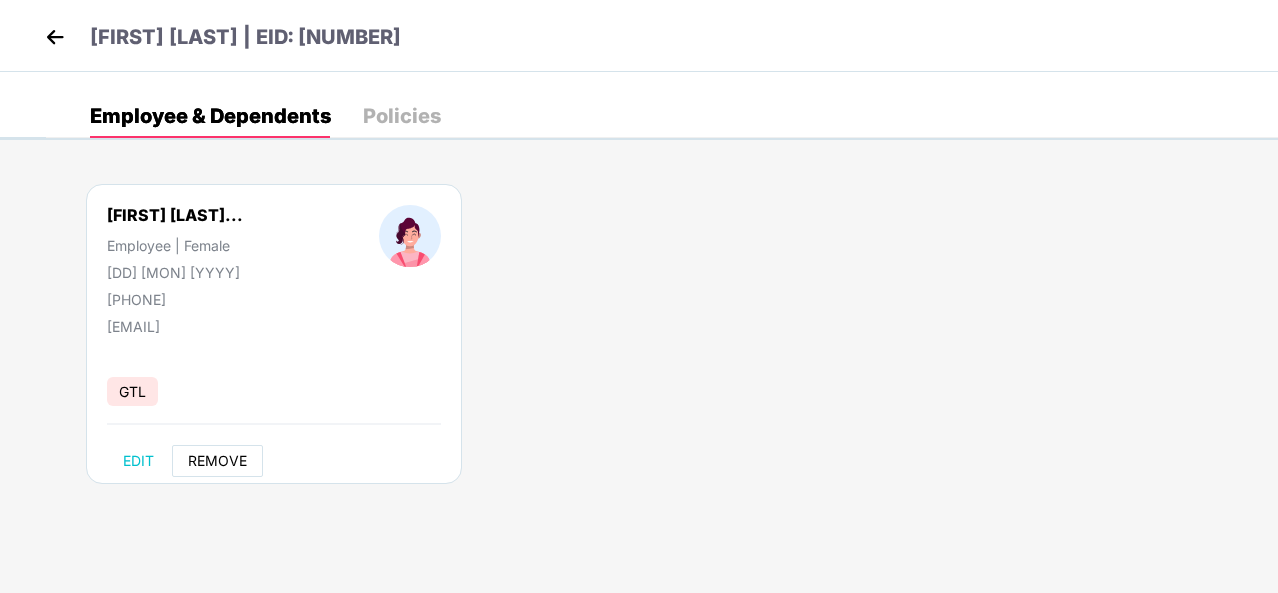 click on "REMOVE" at bounding box center (217, 461) 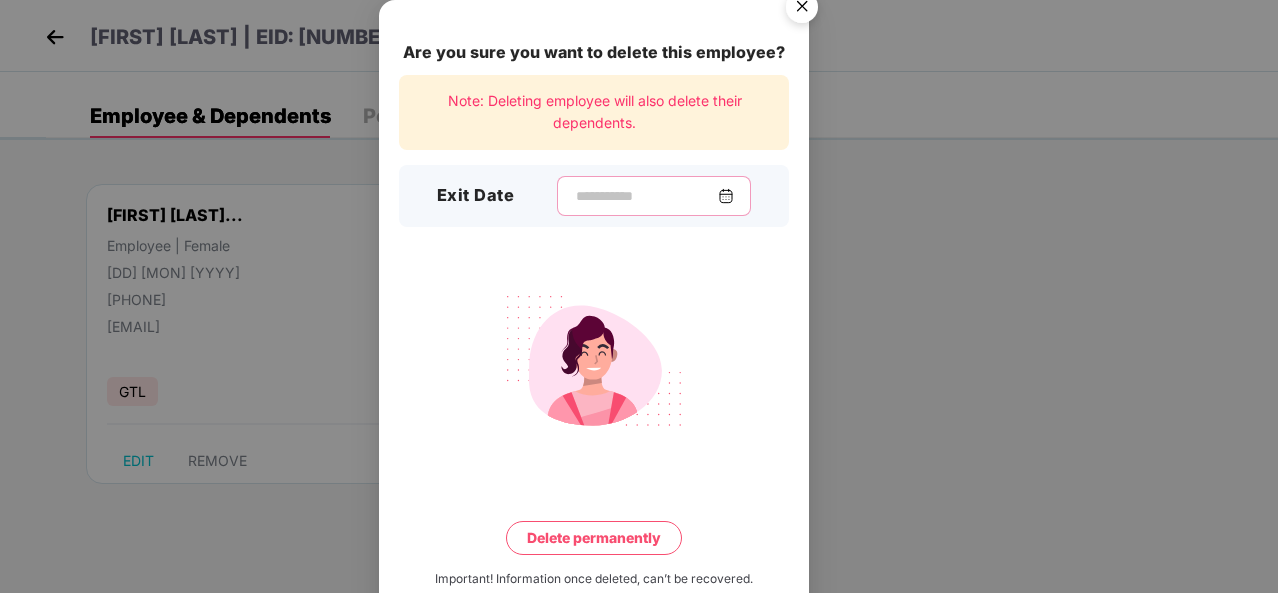 click at bounding box center (646, 196) 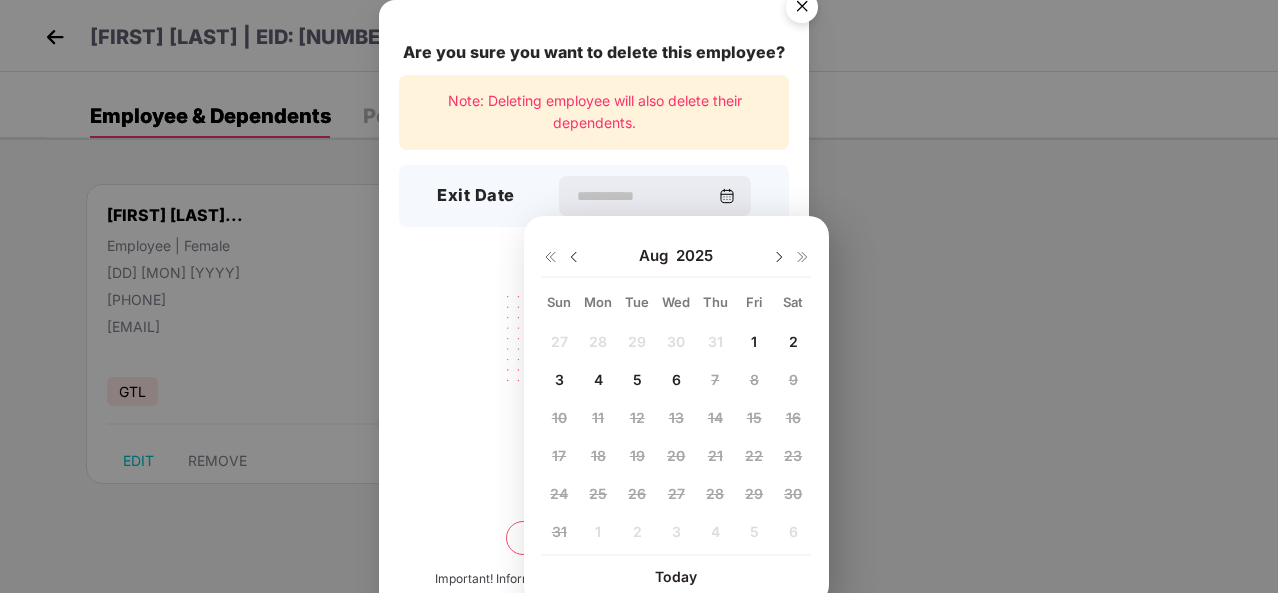 click on "Aug 2025" at bounding box center [676, 256] 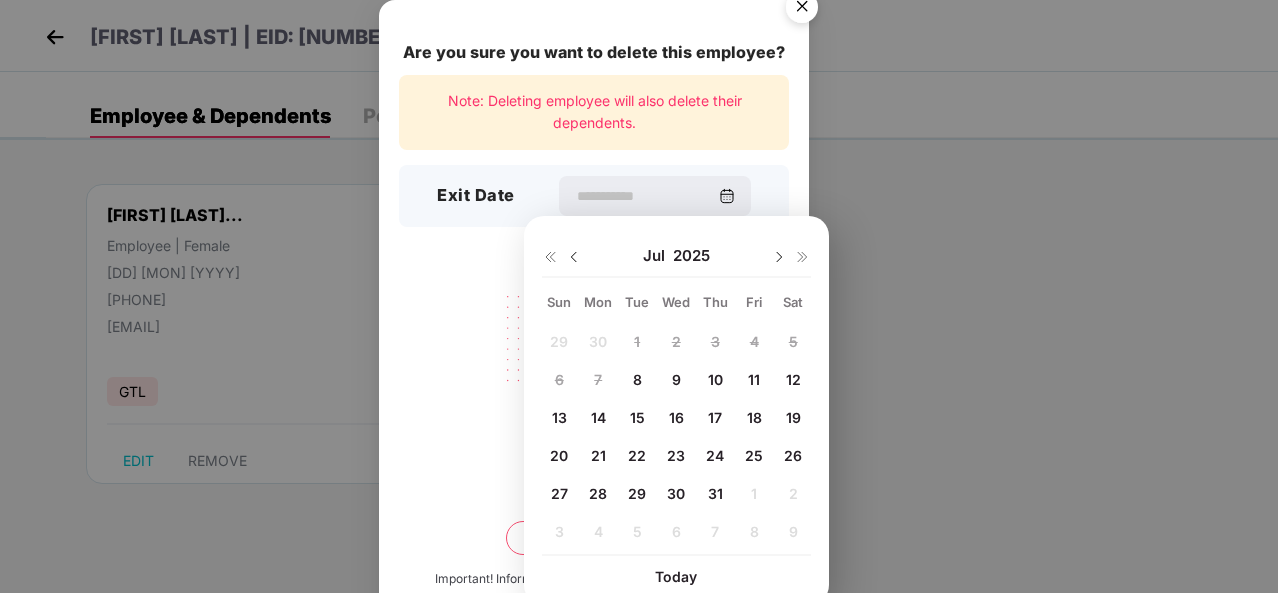 click on "31" at bounding box center [715, 493] 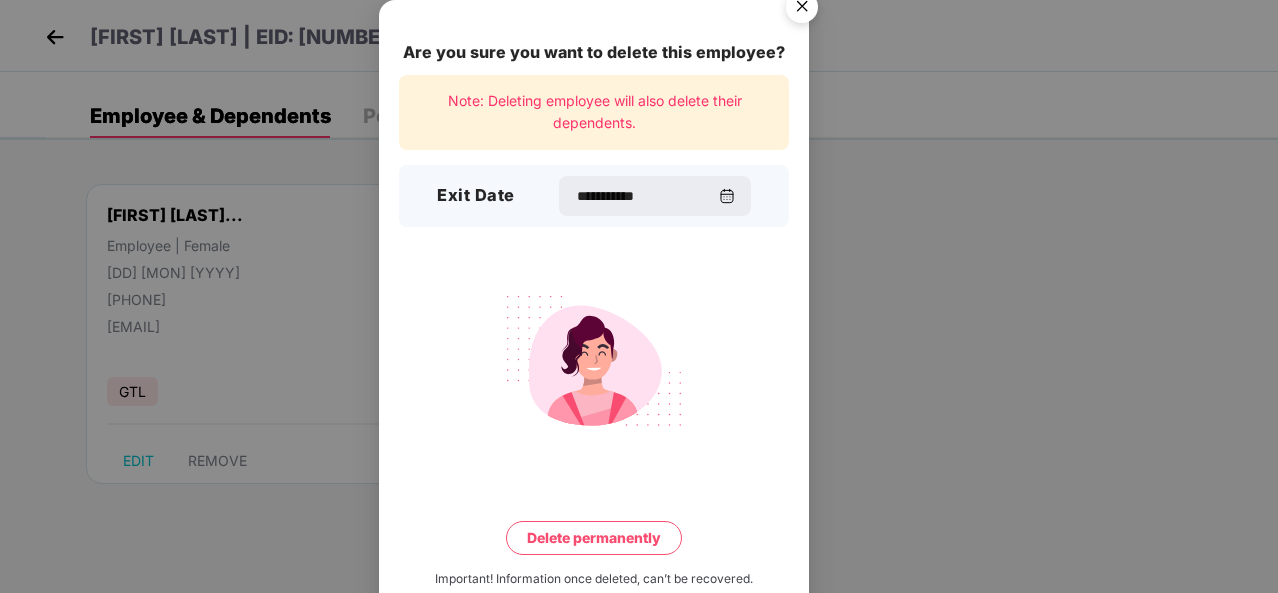 scroll, scrollTop: 44, scrollLeft: 0, axis: vertical 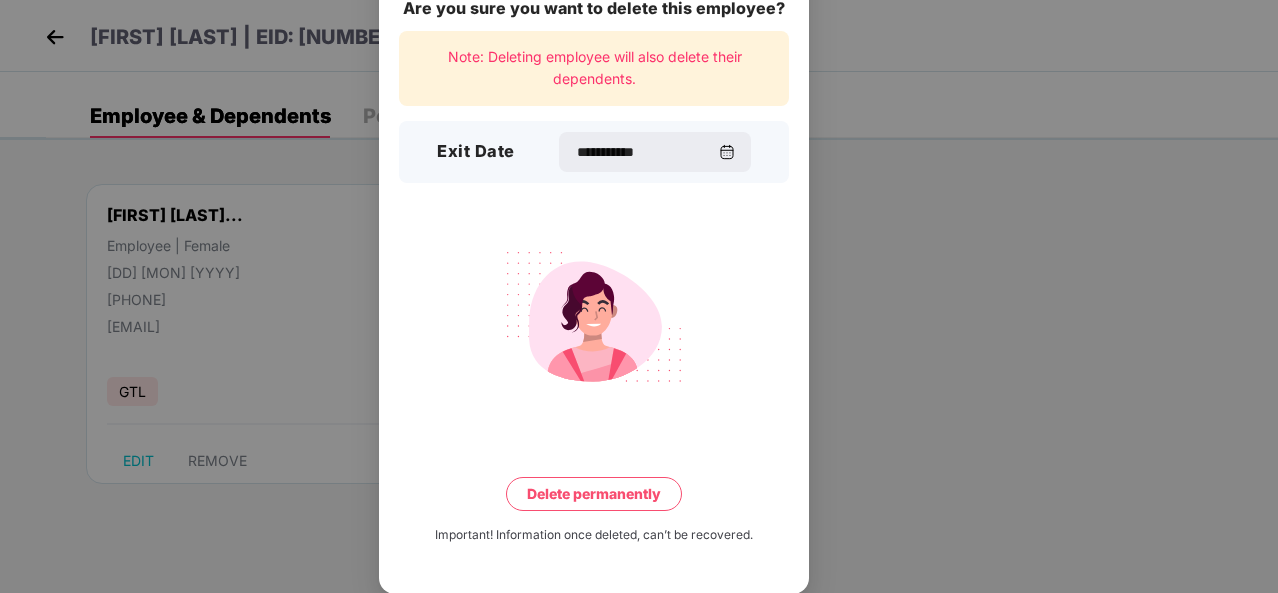 click on "Delete permanently" at bounding box center [594, 494] 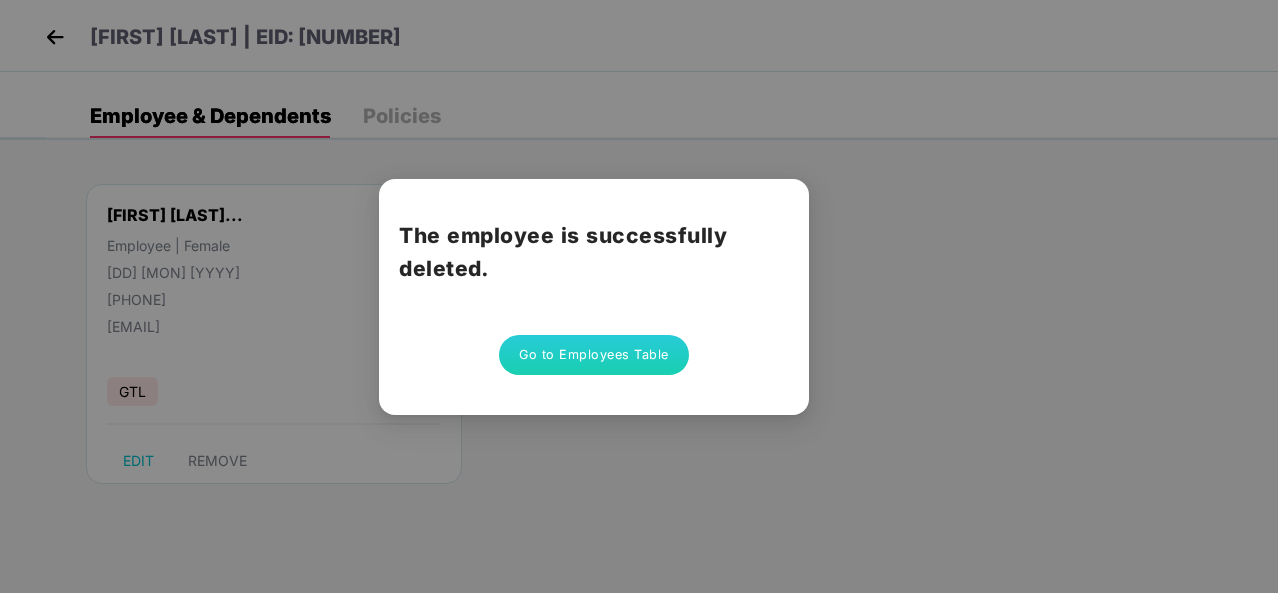 scroll, scrollTop: 0, scrollLeft: 0, axis: both 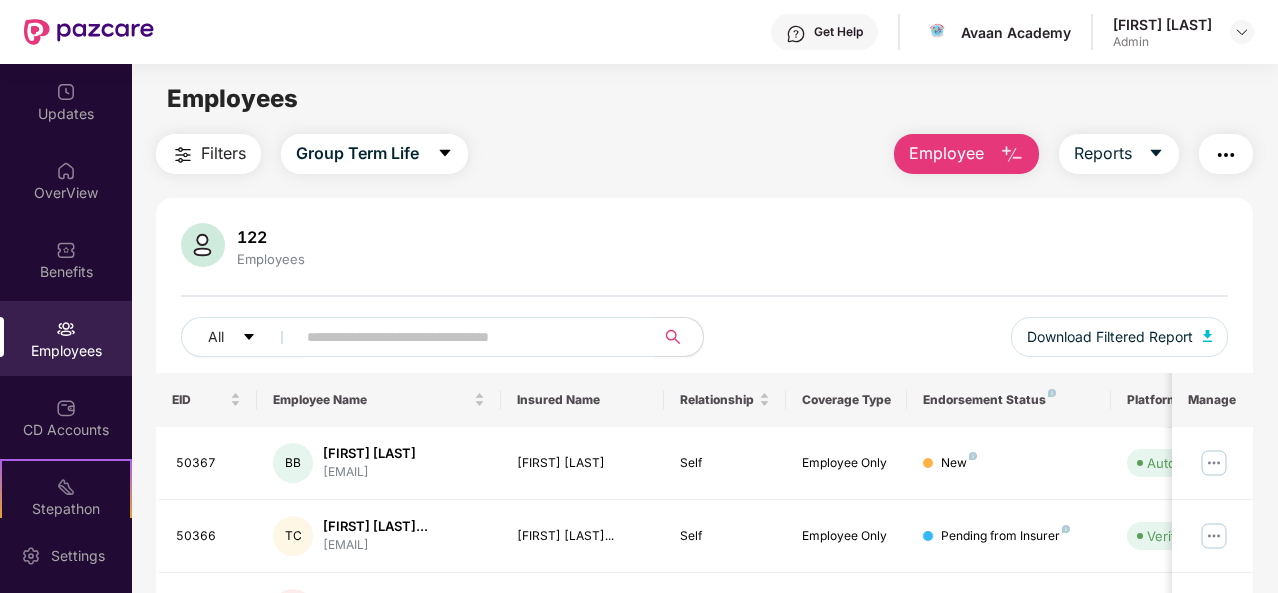click at bounding box center (467, 337) 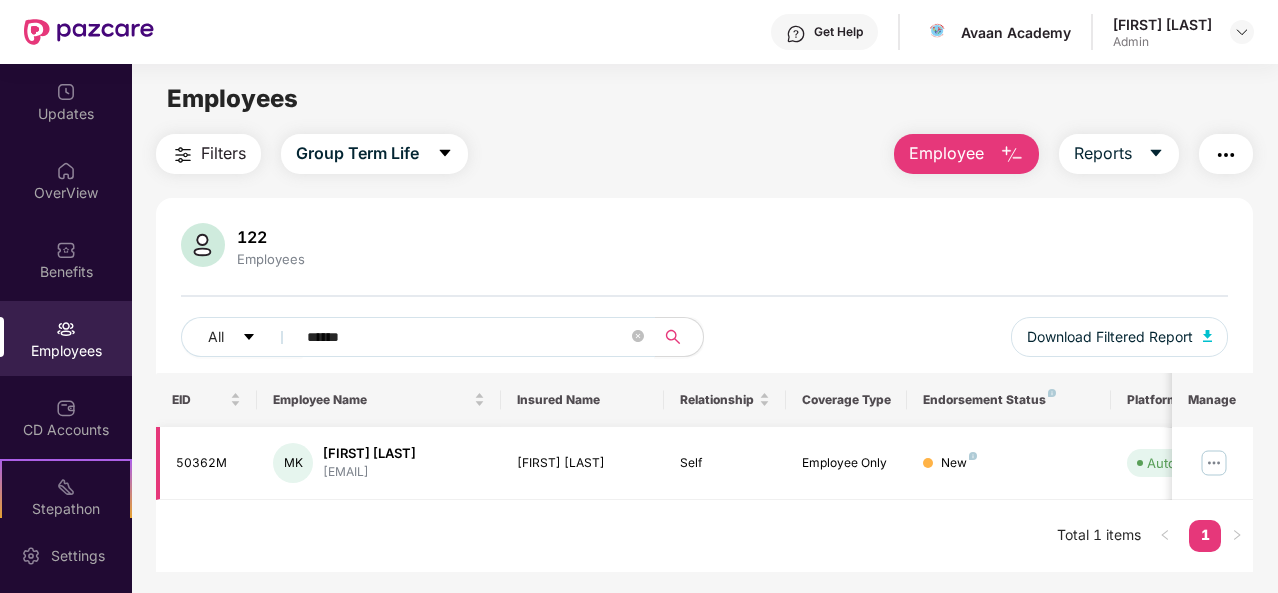 type on "******" 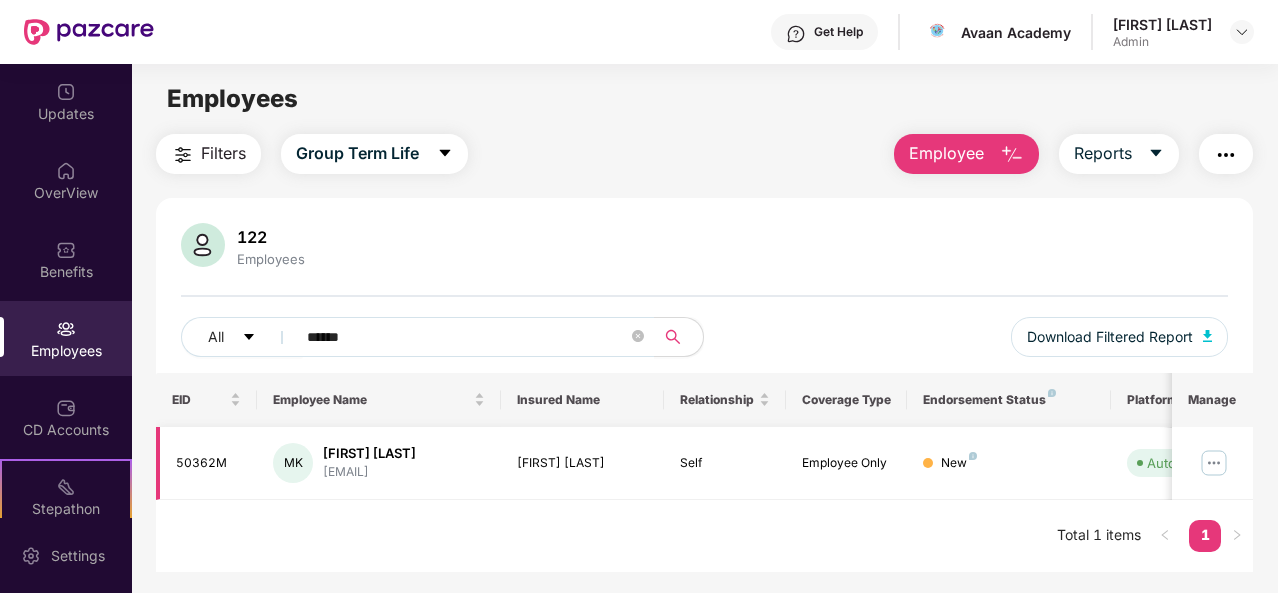click at bounding box center (1212, 463) 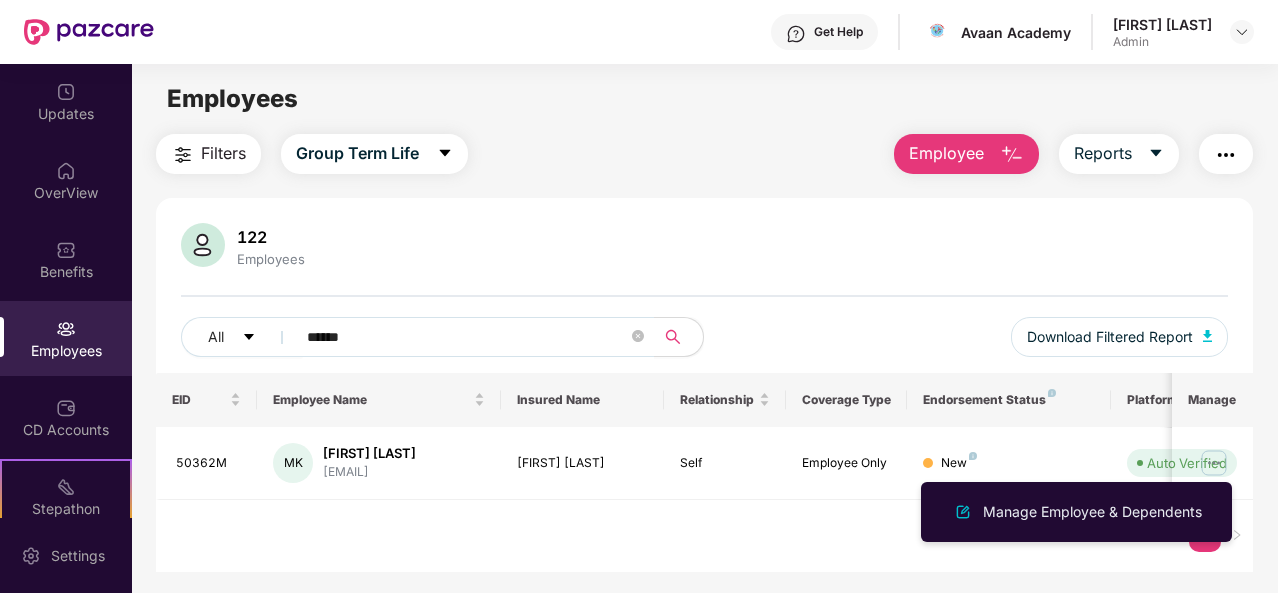 click on "Manage Employee & Dependents" at bounding box center (1076, 512) 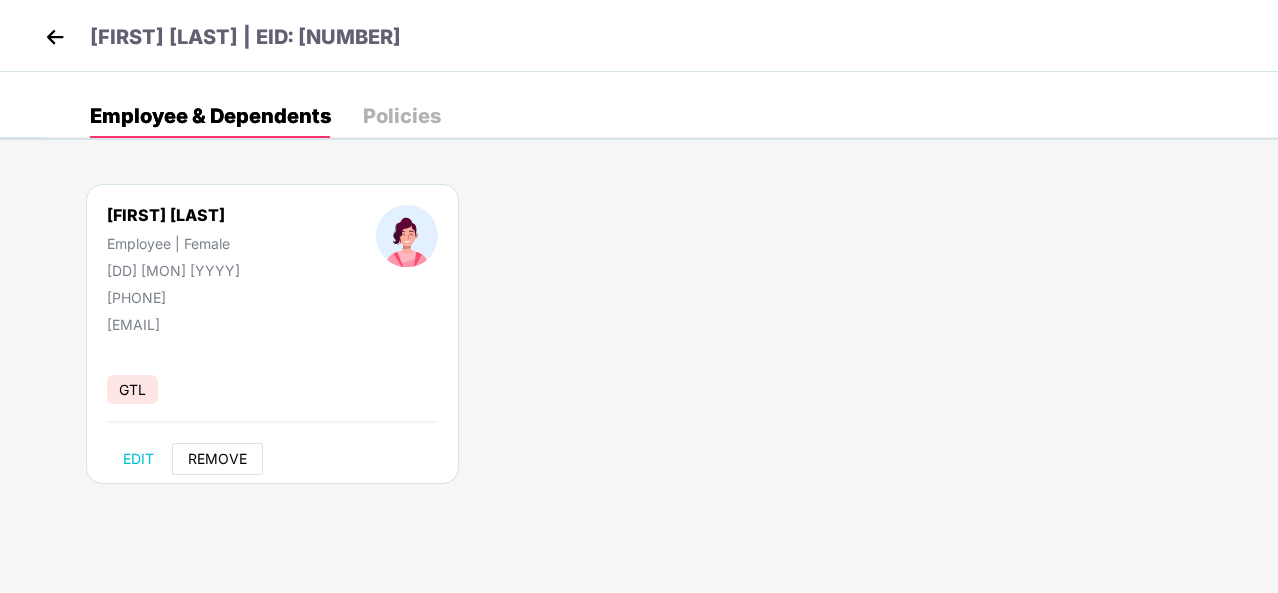 click on "REMOVE" at bounding box center [217, 459] 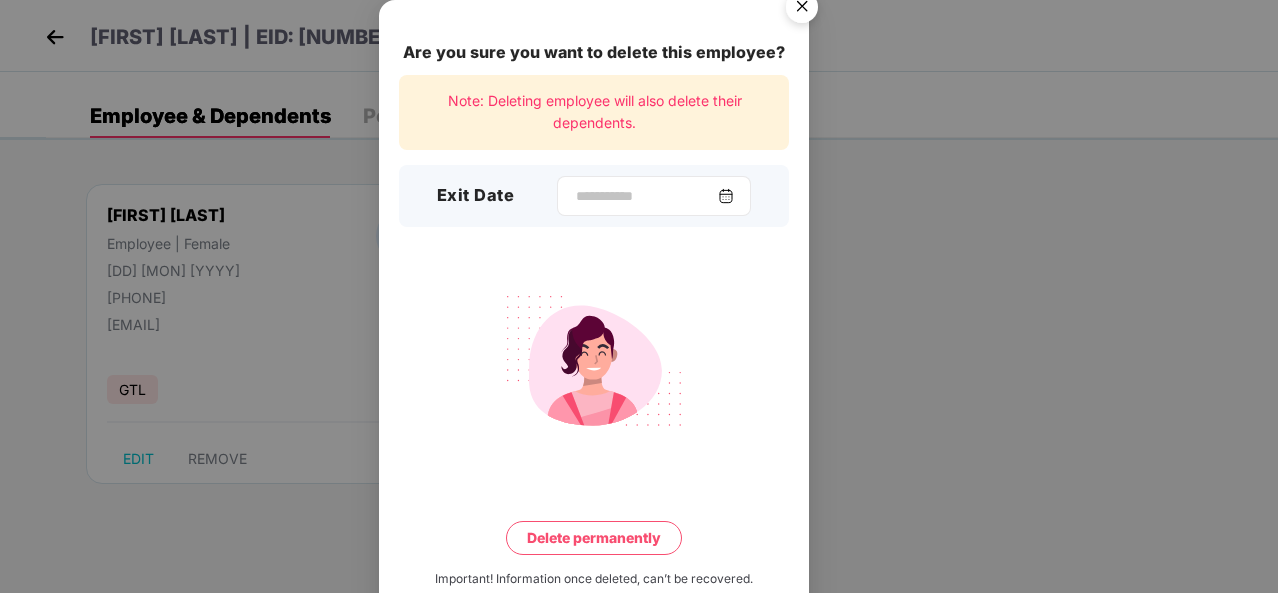 click at bounding box center (654, 196) 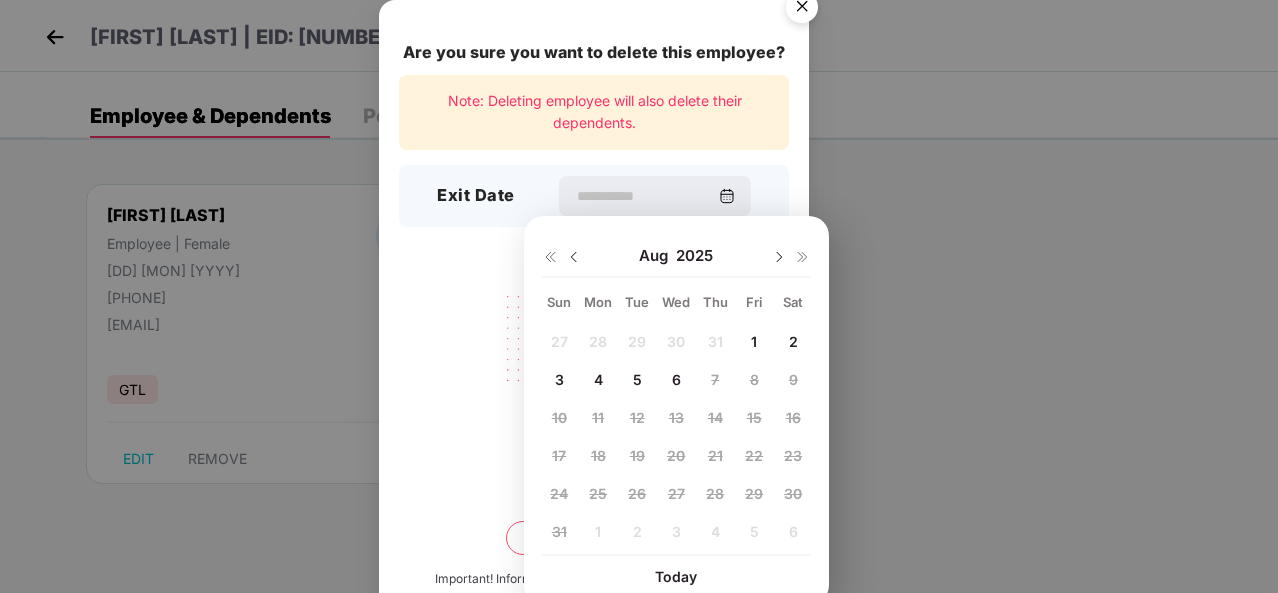 click at bounding box center (574, 257) 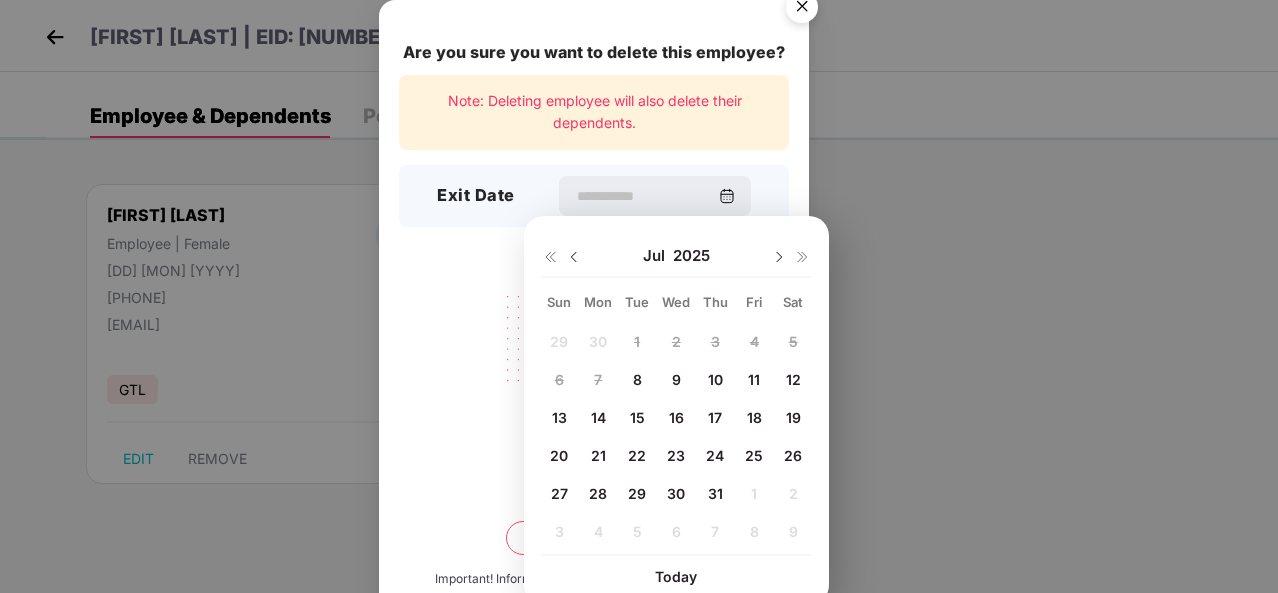 click at bounding box center [574, 257] 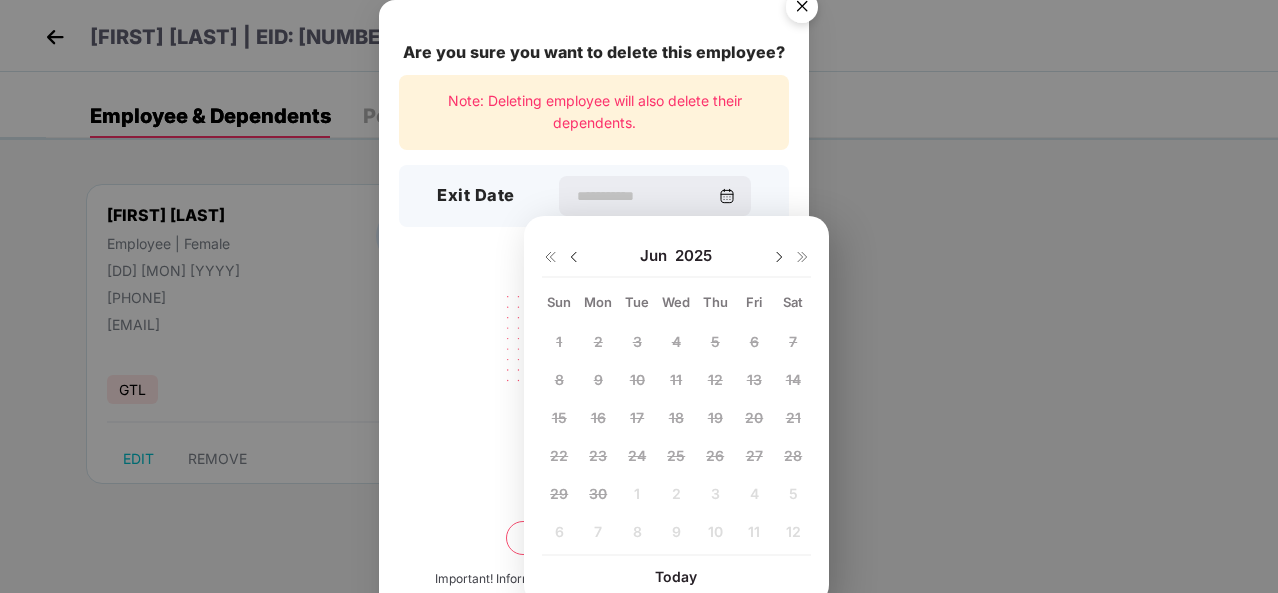 click at bounding box center (779, 257) 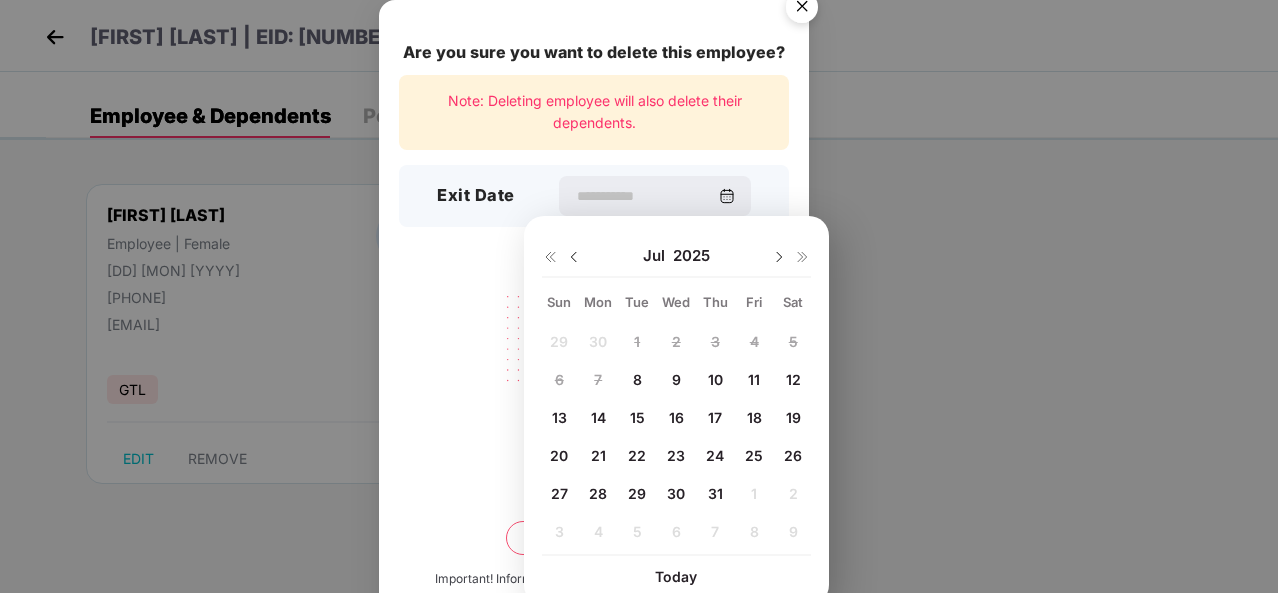 click on "31" at bounding box center [715, 493] 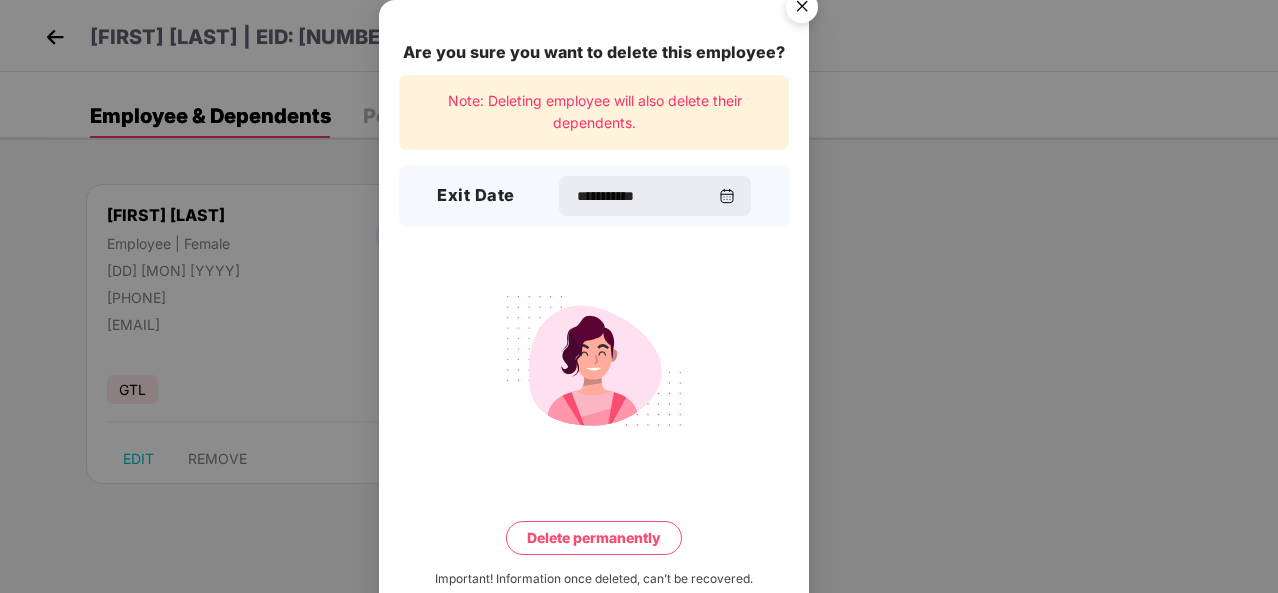 scroll, scrollTop: 44, scrollLeft: 0, axis: vertical 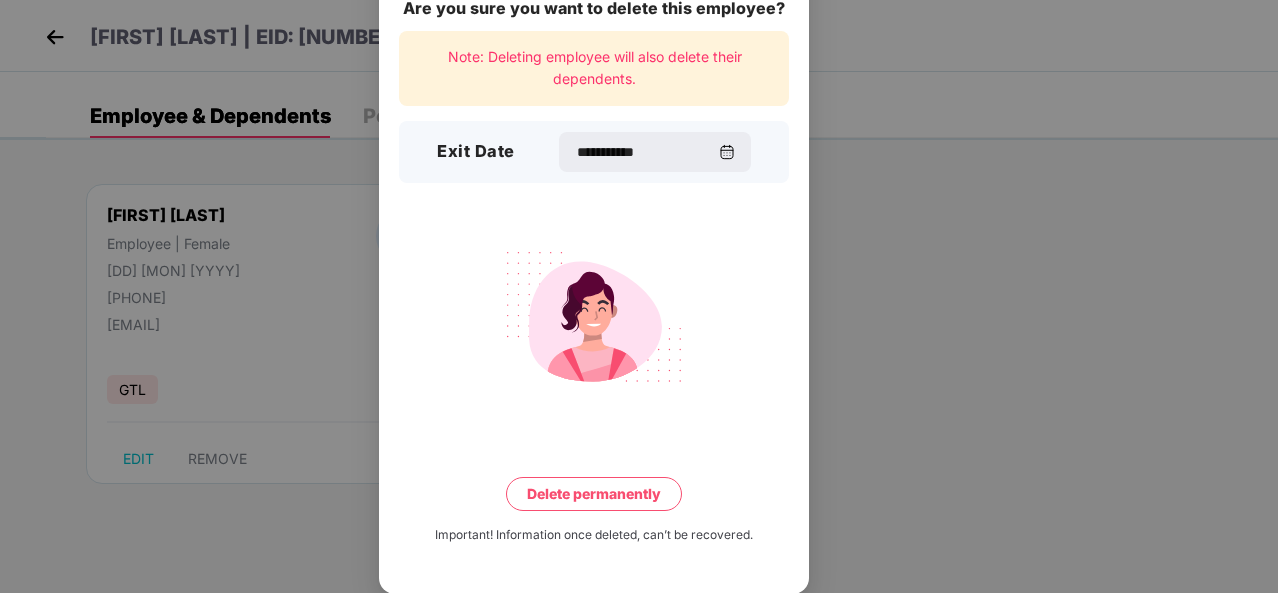 click on "Delete permanently" at bounding box center (594, 494) 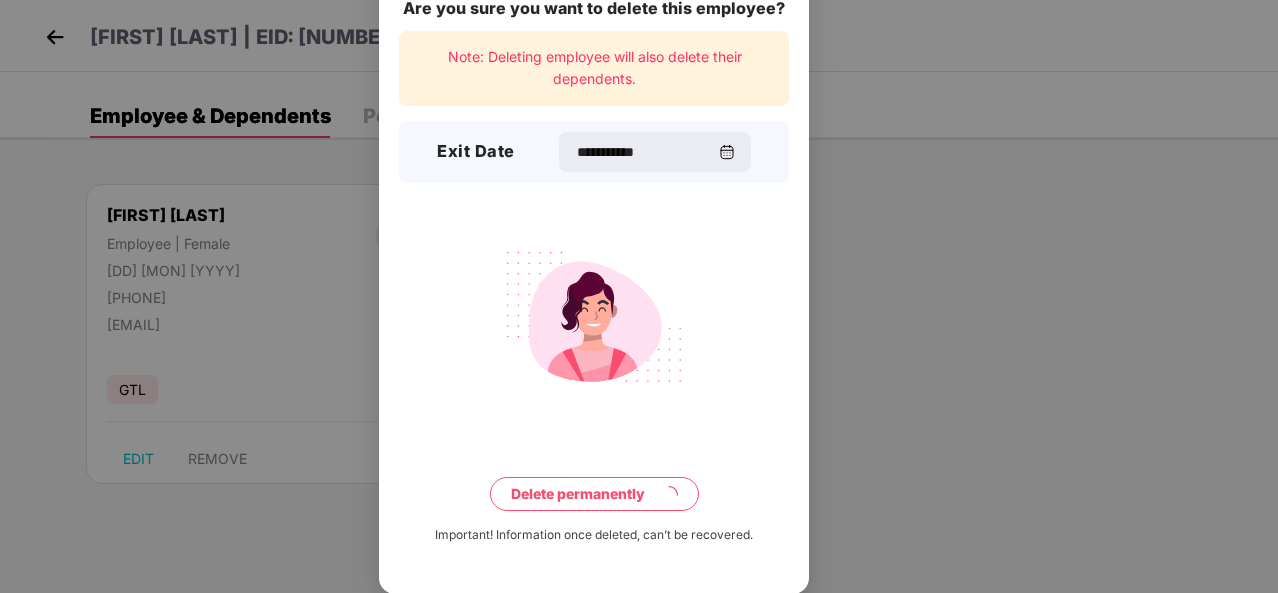 scroll, scrollTop: 0, scrollLeft: 0, axis: both 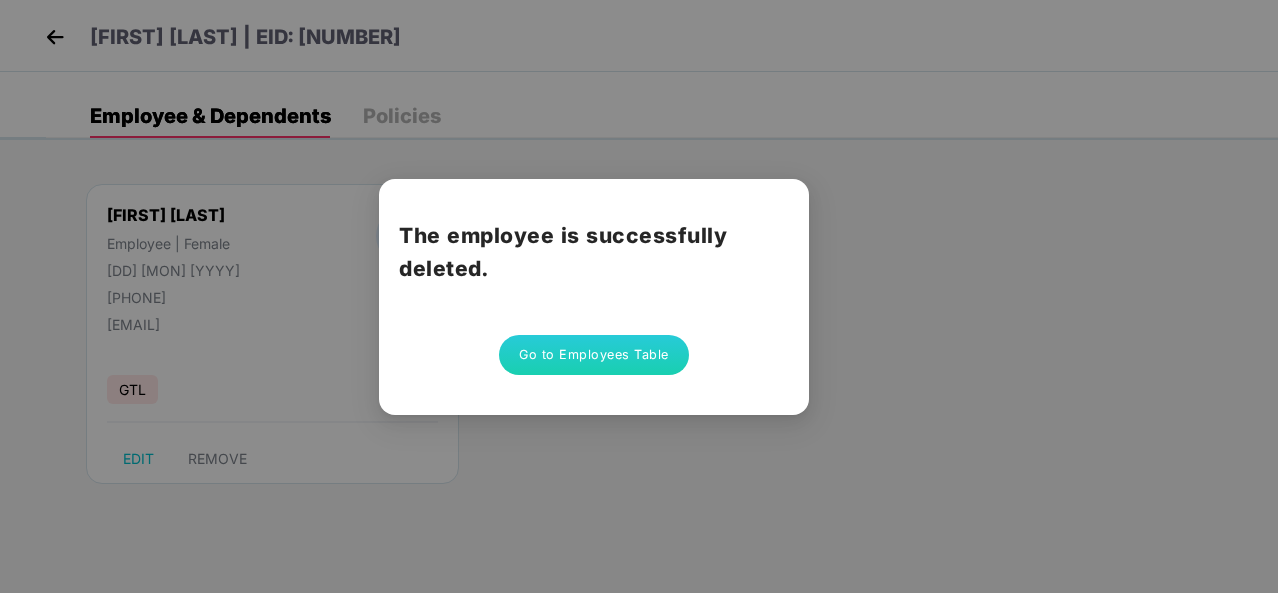 click on "Go to Employees Table" at bounding box center [594, 355] 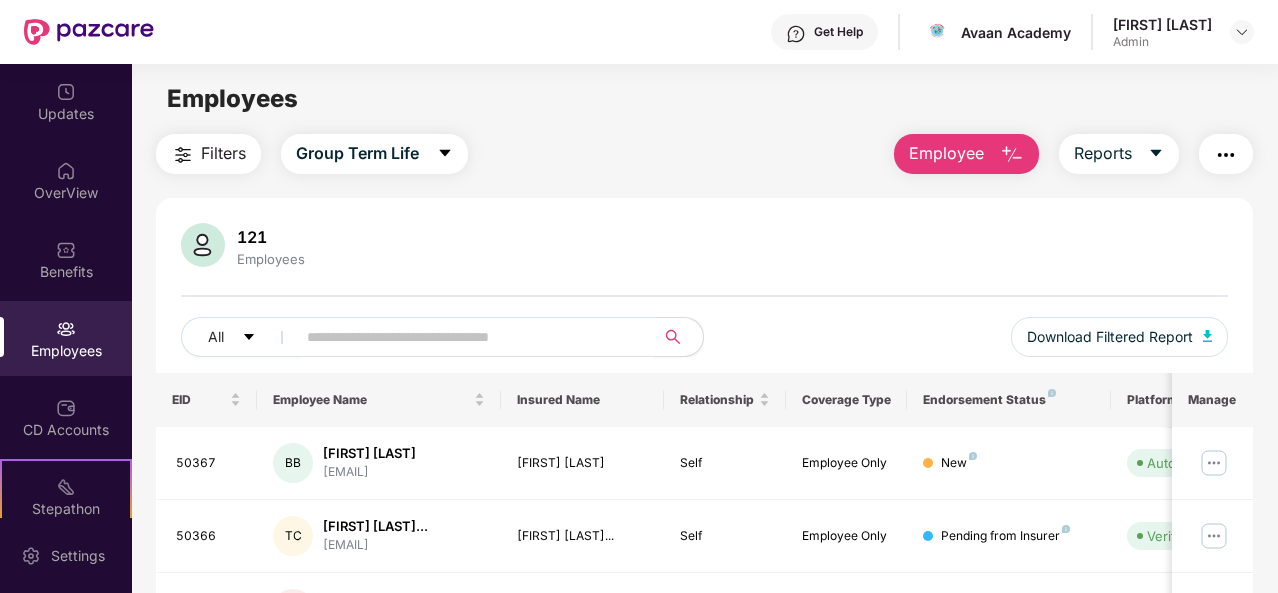 click at bounding box center [467, 337] 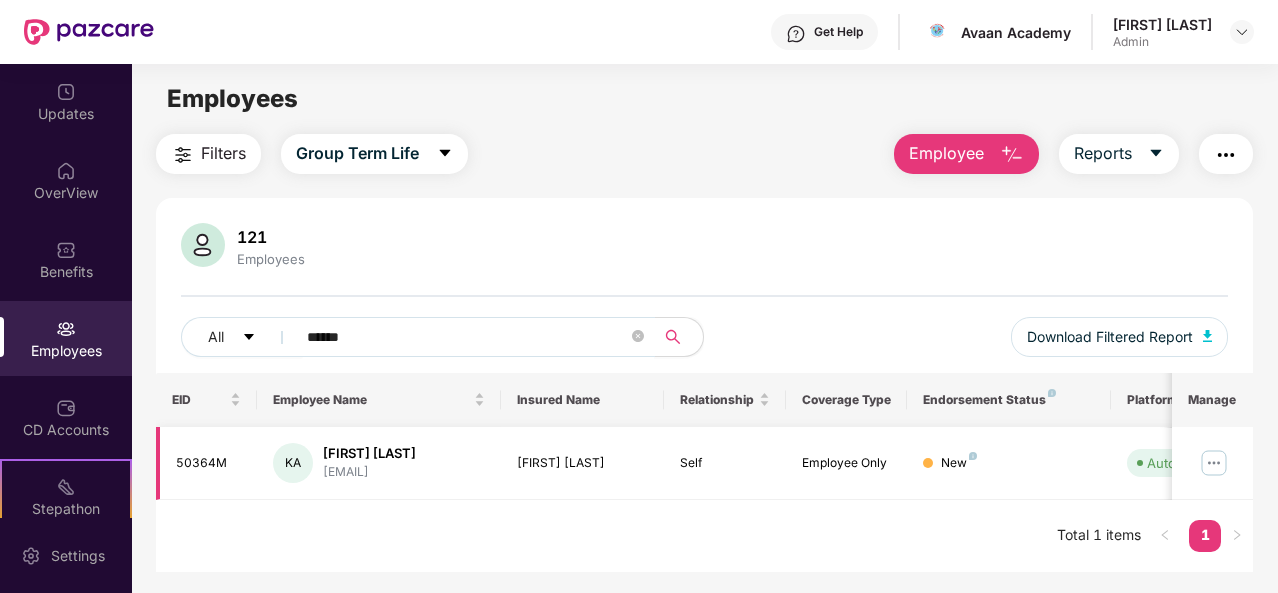 type on "******" 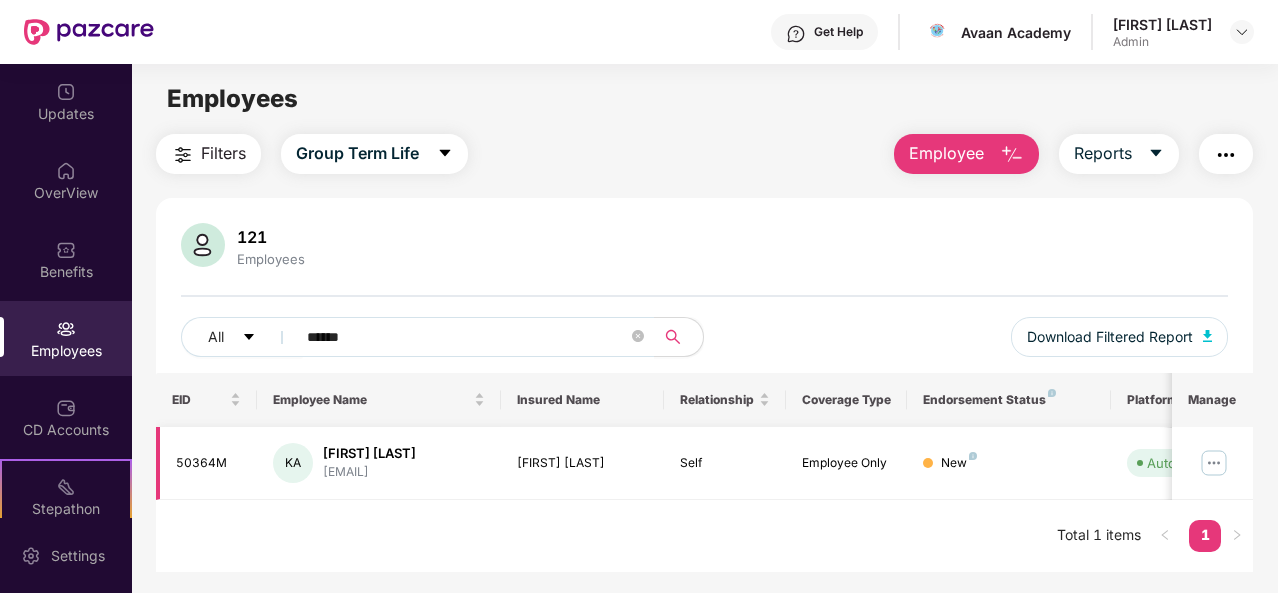 click on "[EMAIL]" at bounding box center (369, 472) 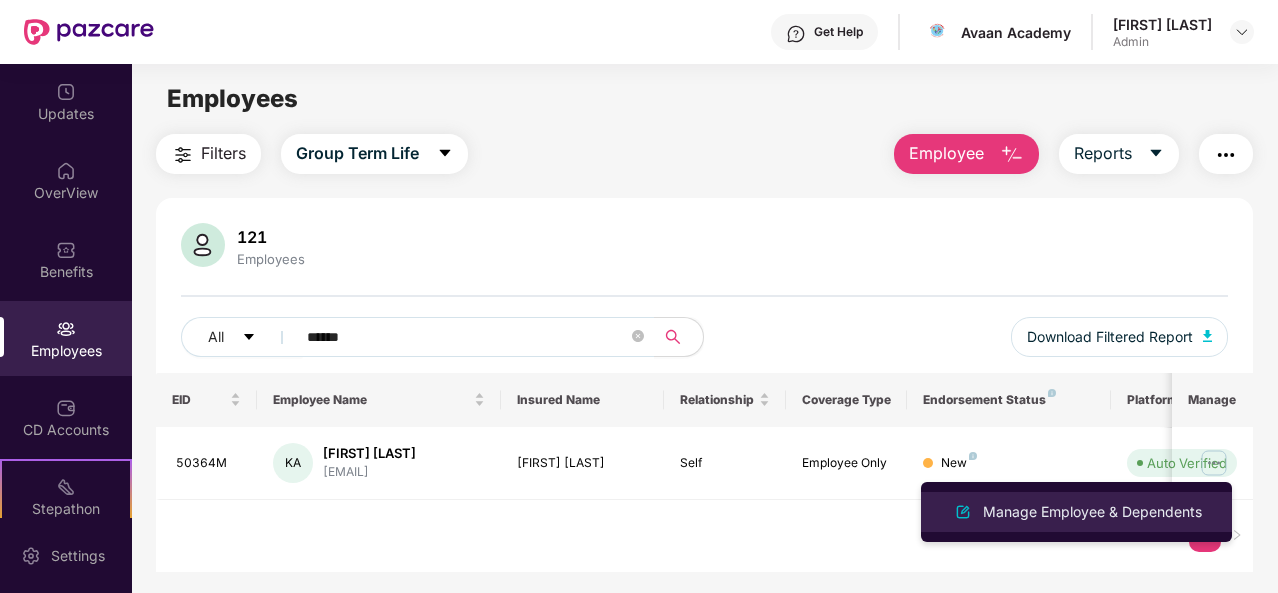 click on "Manage Employee & Dependents" at bounding box center (1092, 512) 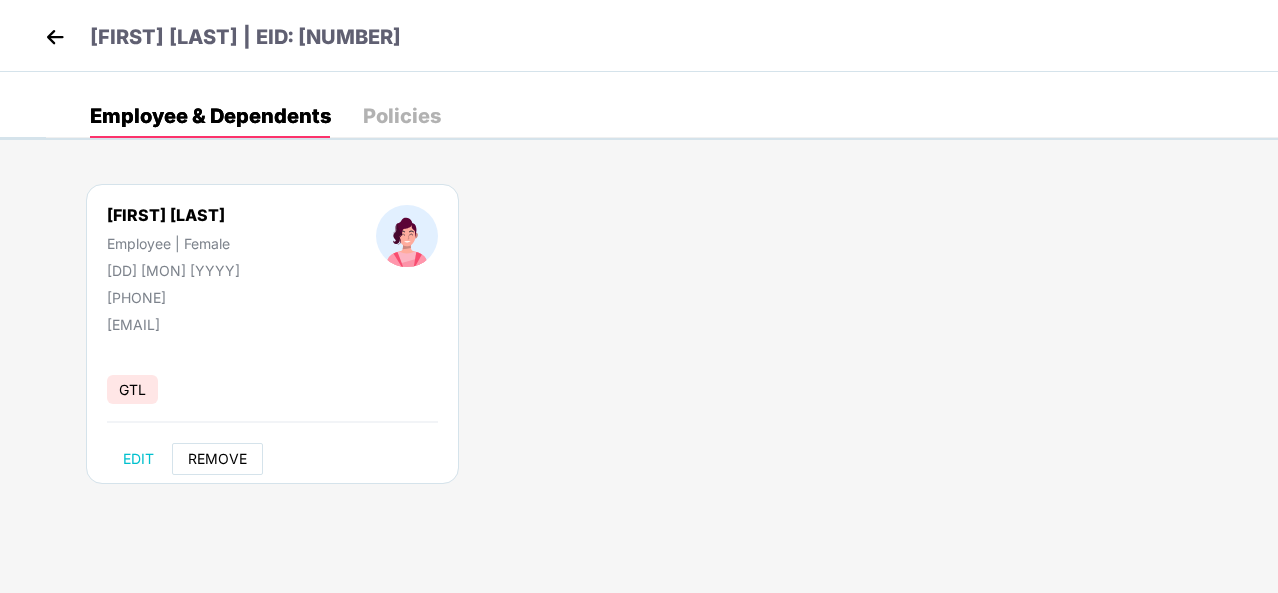 click on "REMOVE" at bounding box center (217, 459) 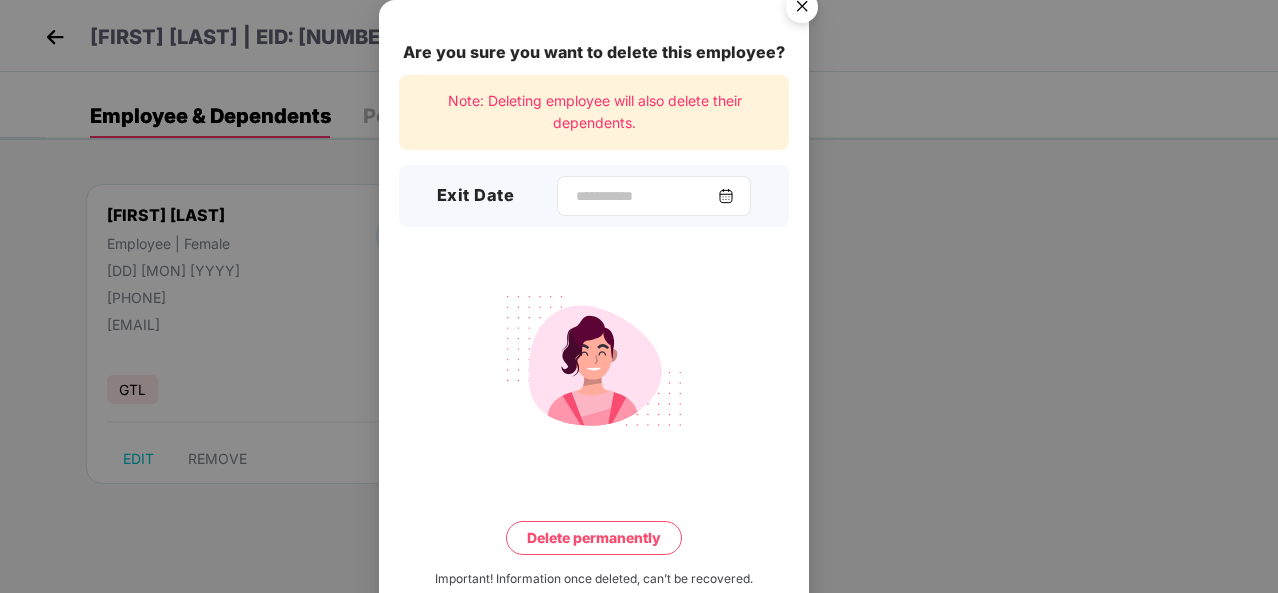 click at bounding box center (654, 196) 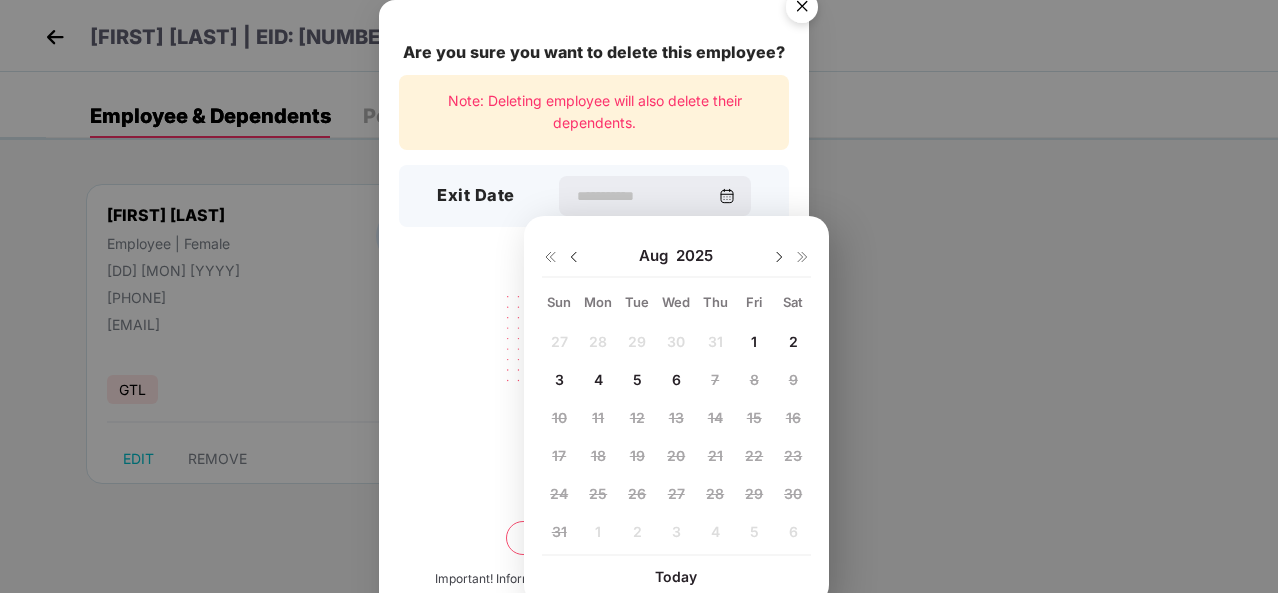 click at bounding box center (574, 257) 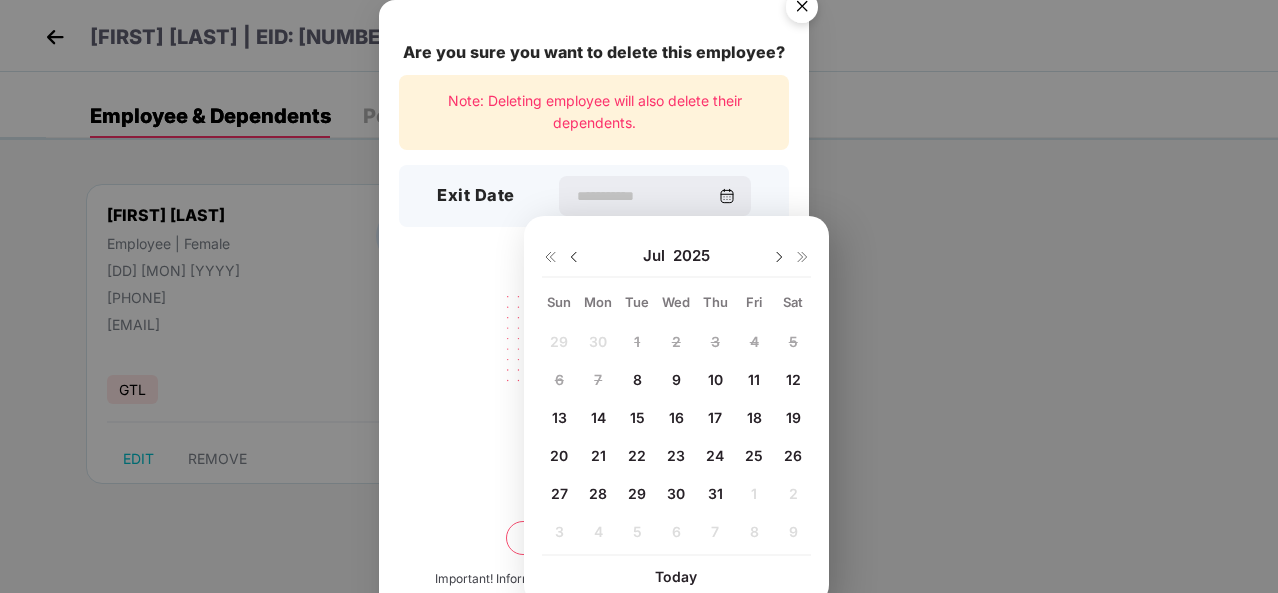click on "31" at bounding box center (715, 493) 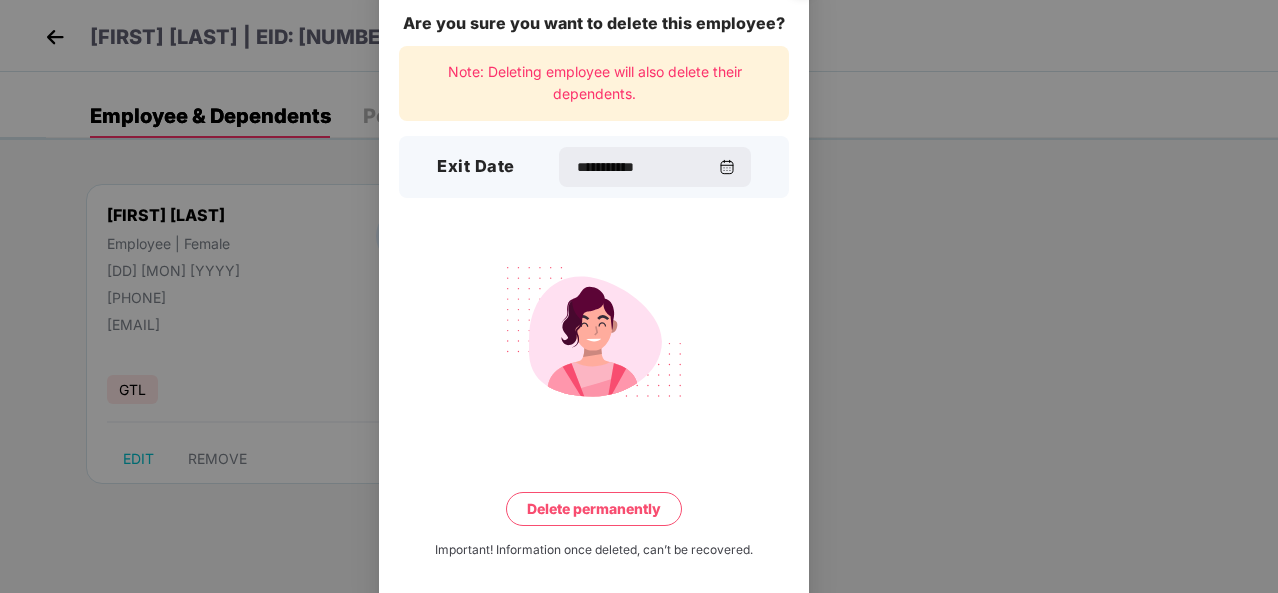 scroll, scrollTop: 44, scrollLeft: 0, axis: vertical 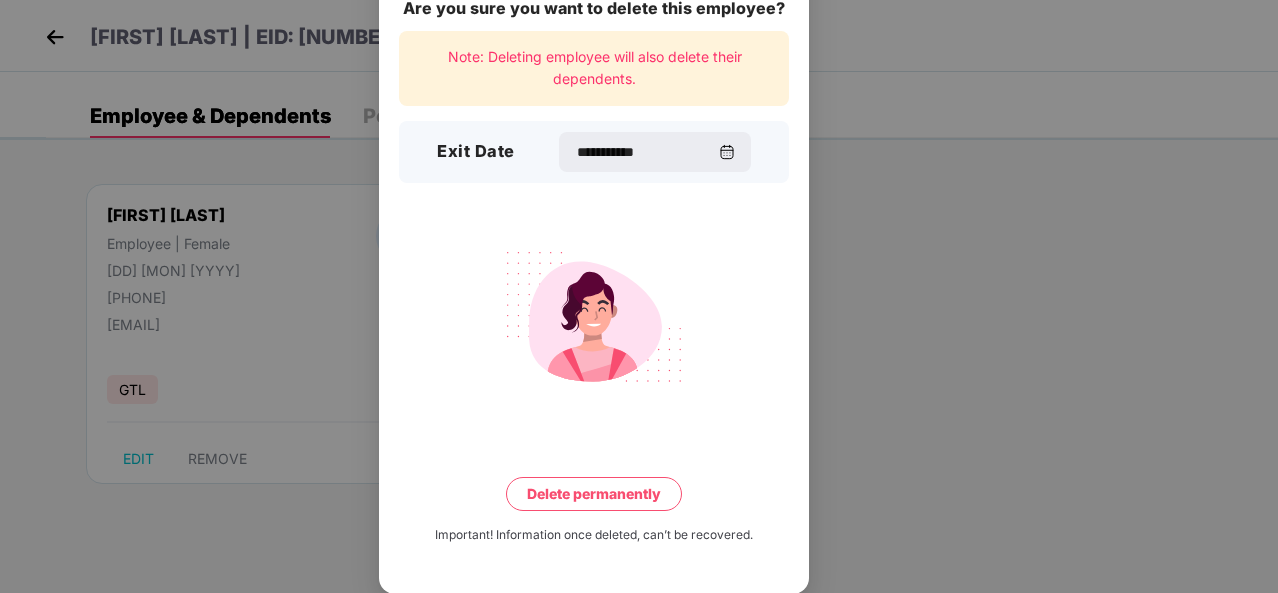 click on "Delete permanently" at bounding box center (594, 494) 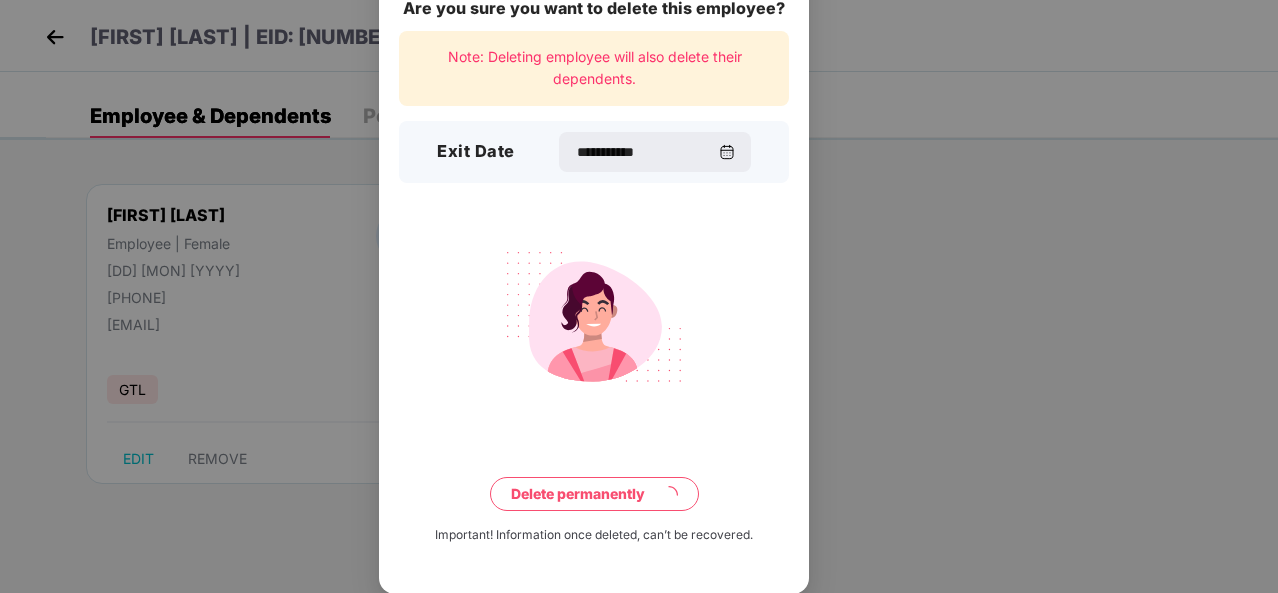 scroll, scrollTop: 0, scrollLeft: 0, axis: both 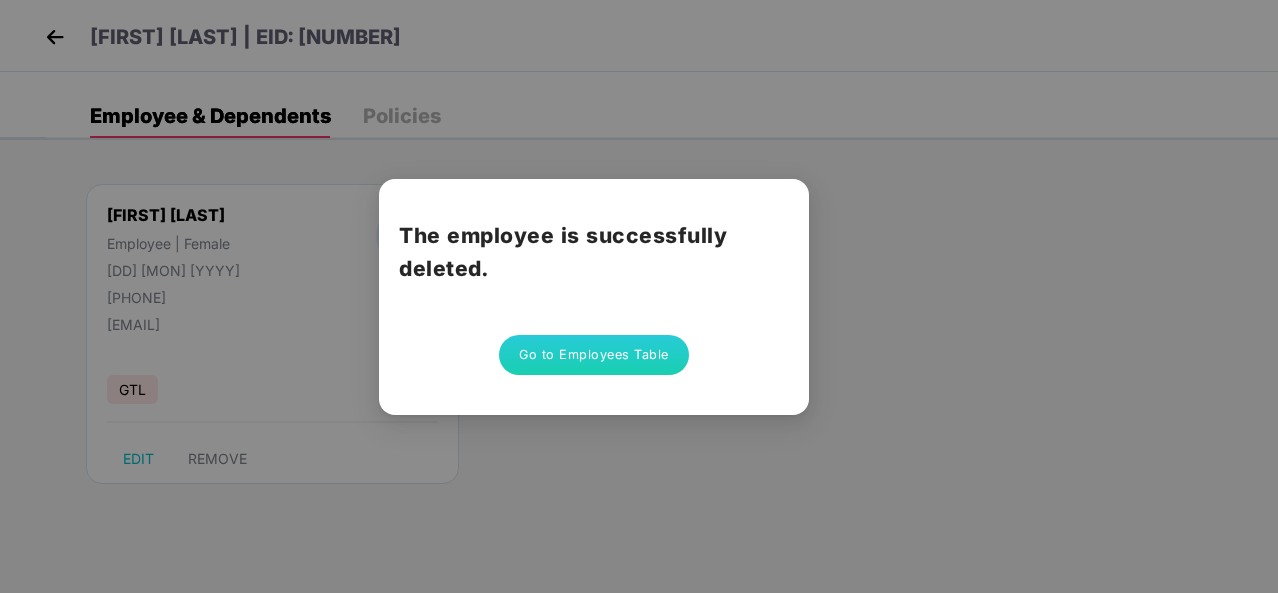 click on "Go to Employees Table" at bounding box center [594, 355] 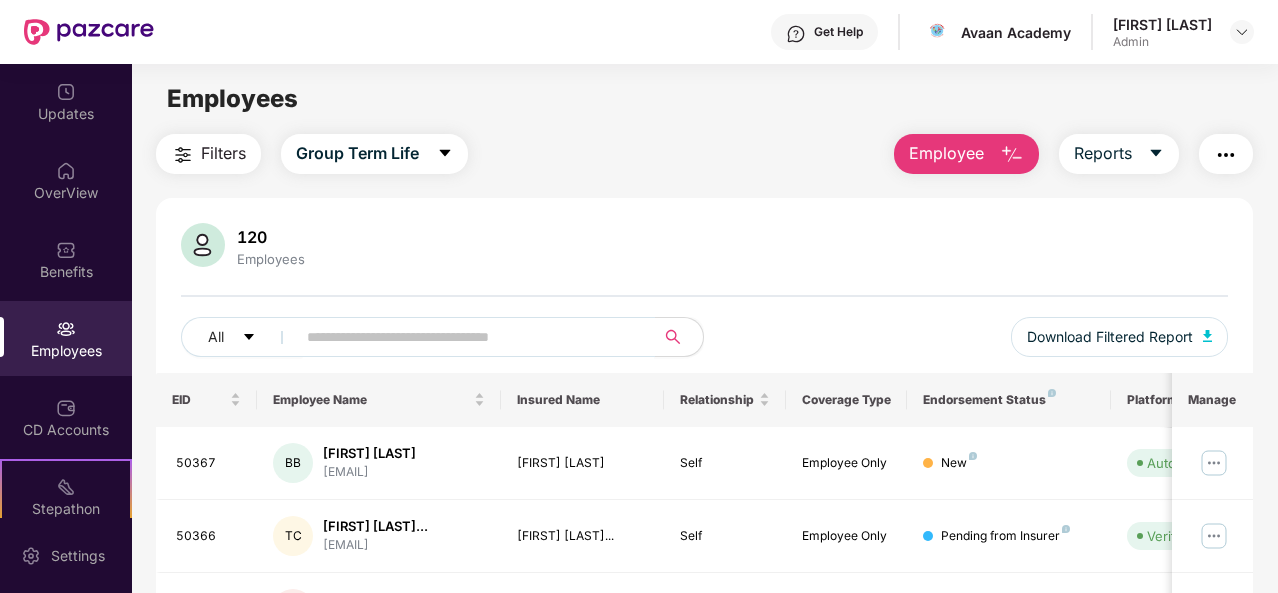 click at bounding box center (467, 337) 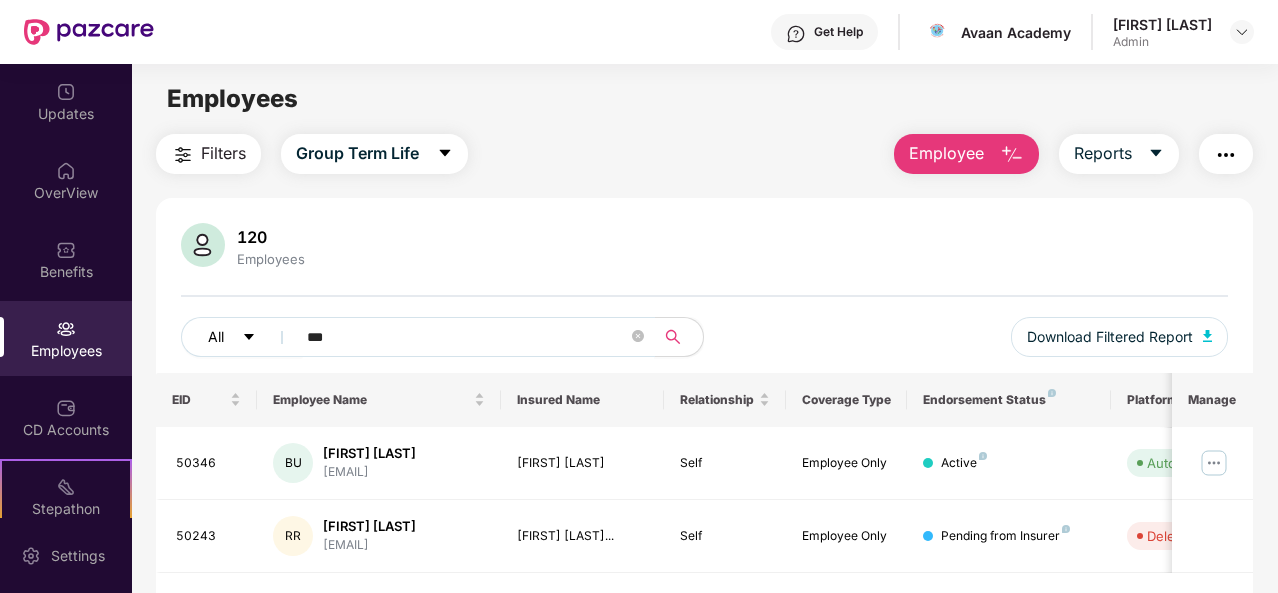 drag, startPoint x: 394, startPoint y: 332, endPoint x: 247, endPoint y: 331, distance: 147.0034 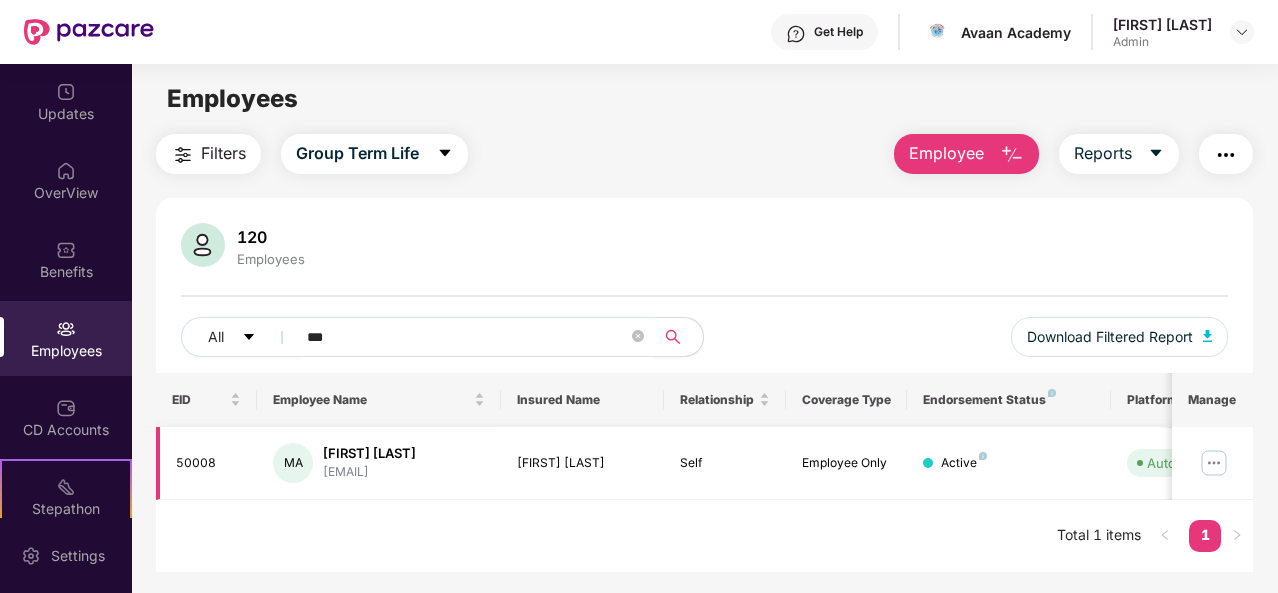 type on "***" 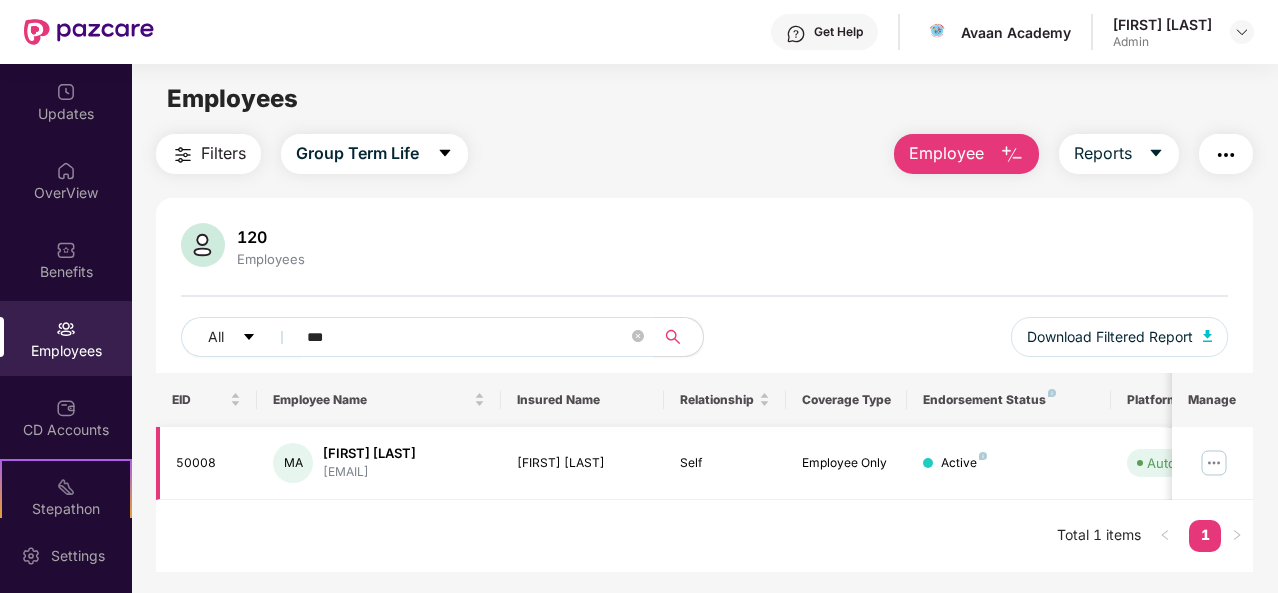 click at bounding box center (1214, 463) 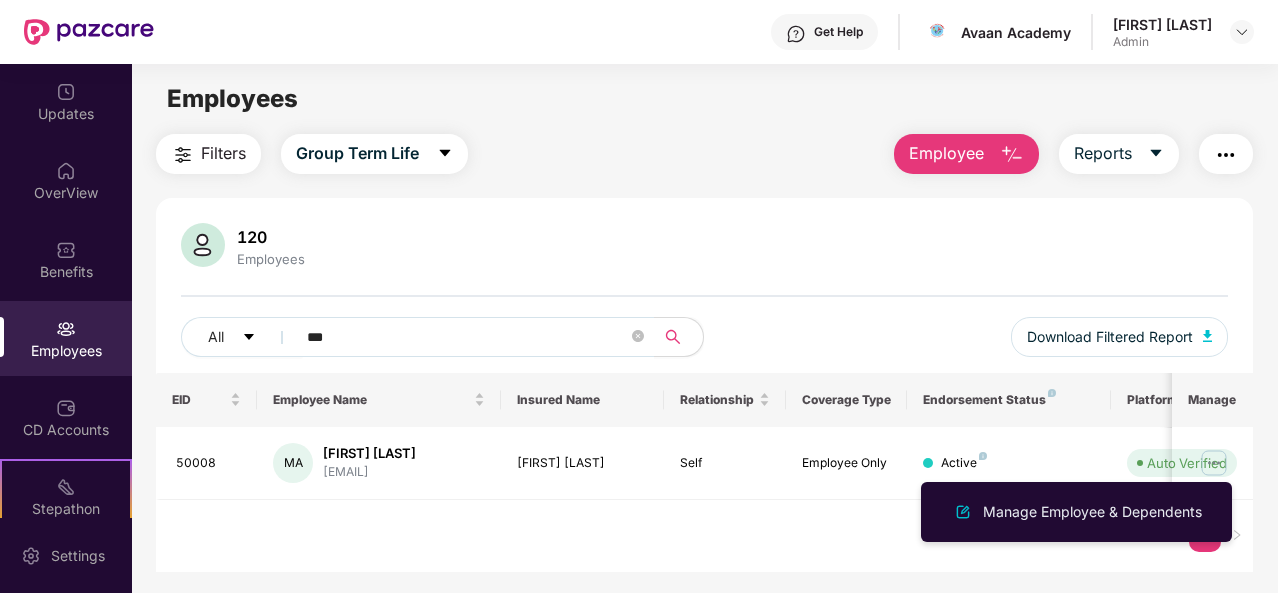 drag, startPoint x: 1079, startPoint y: 504, endPoint x: 908, endPoint y: 361, distance: 222.91254 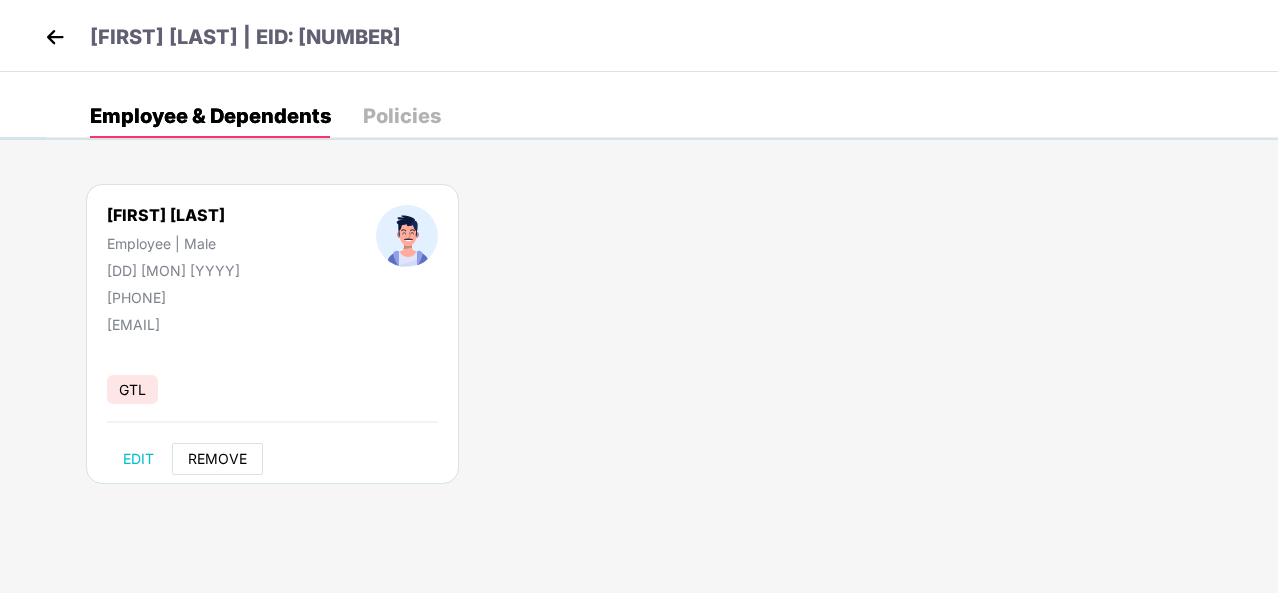 click on "REMOVE" at bounding box center [217, 459] 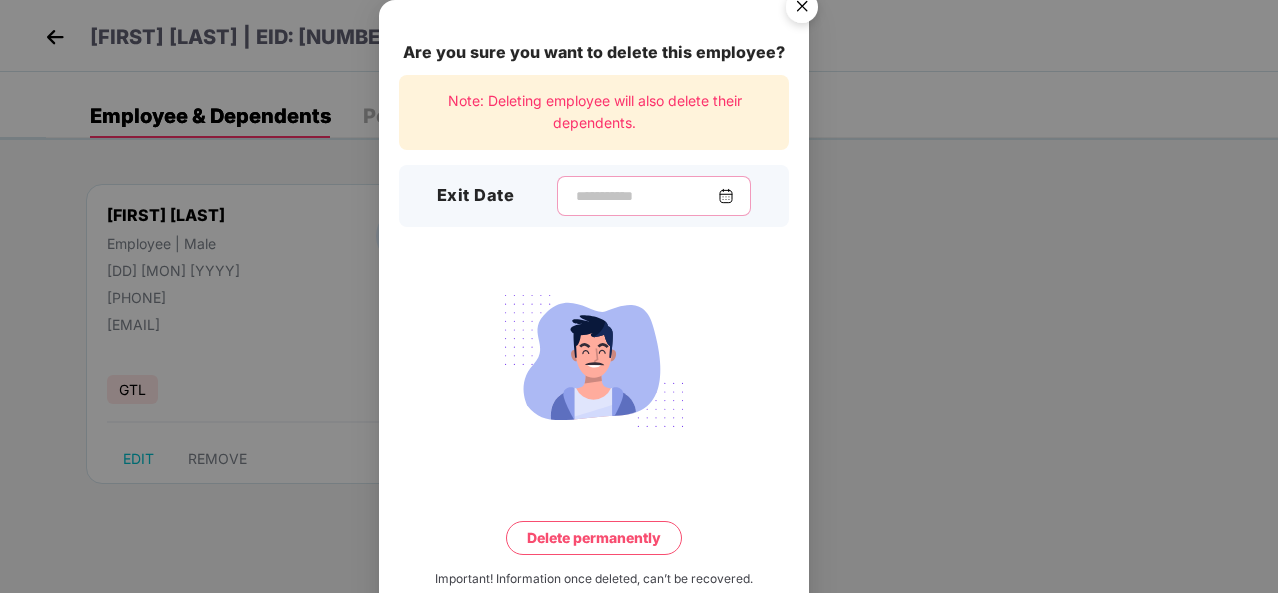 click at bounding box center (646, 196) 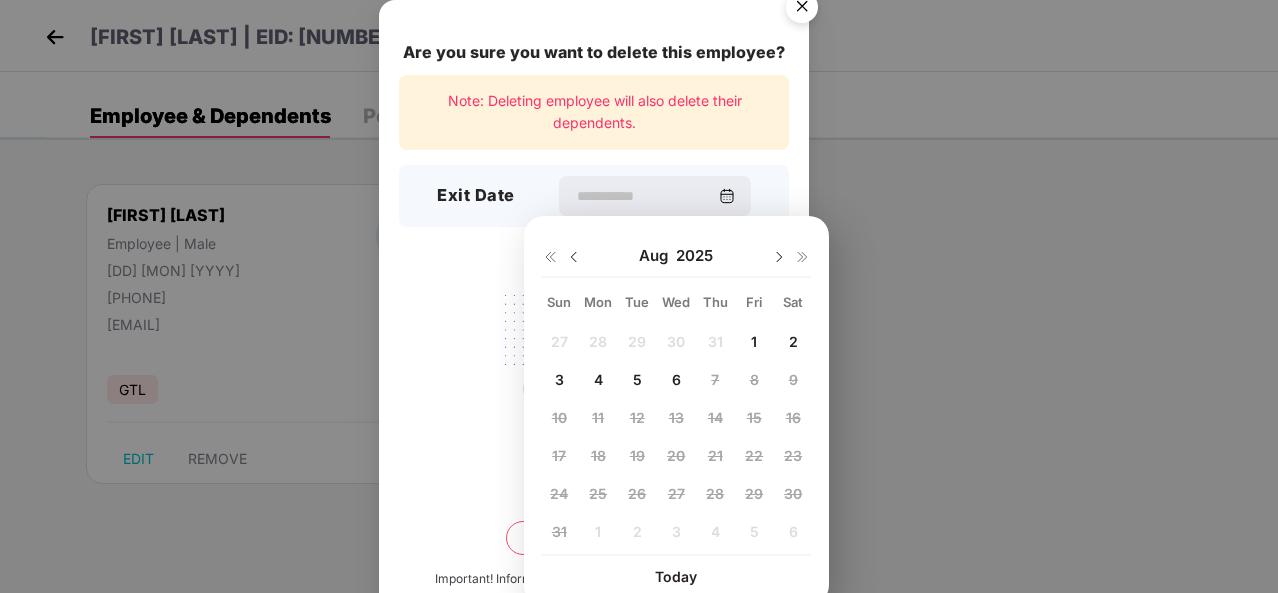click at bounding box center [574, 257] 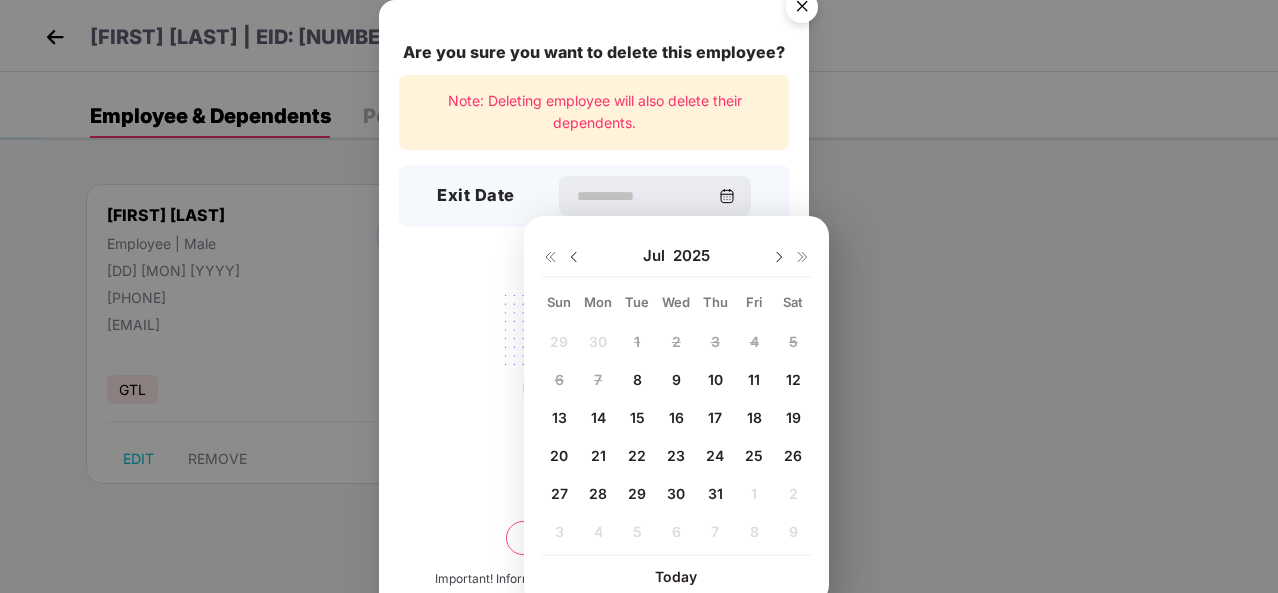 click on "31" at bounding box center (715, 493) 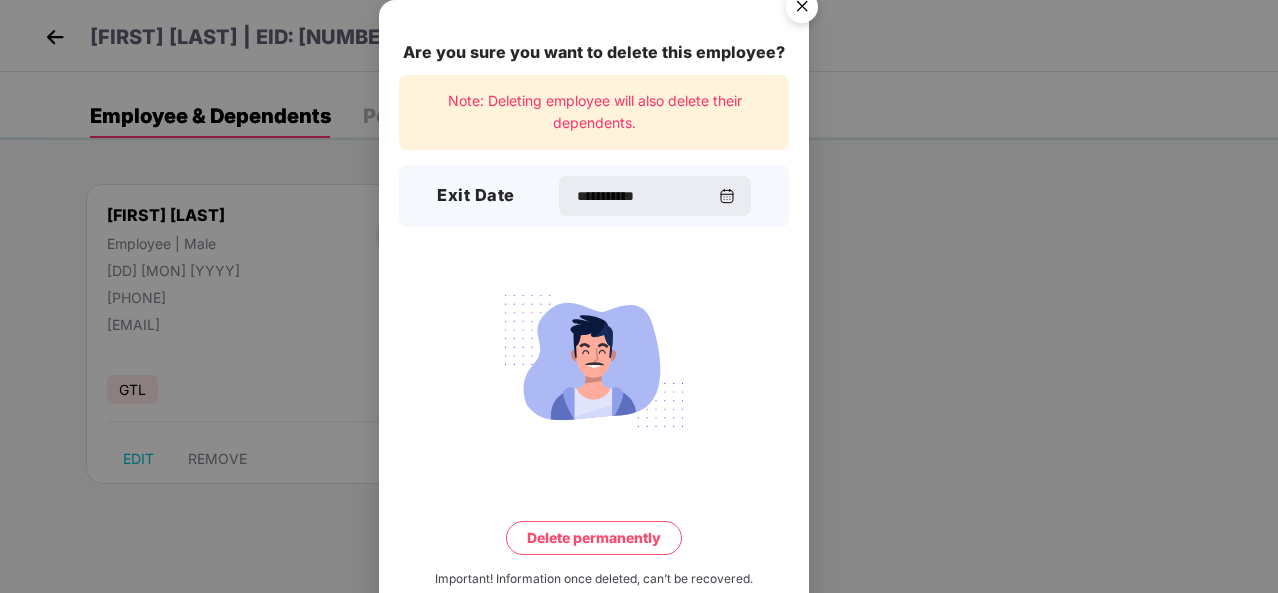 click on "Delete permanently" at bounding box center (594, 538) 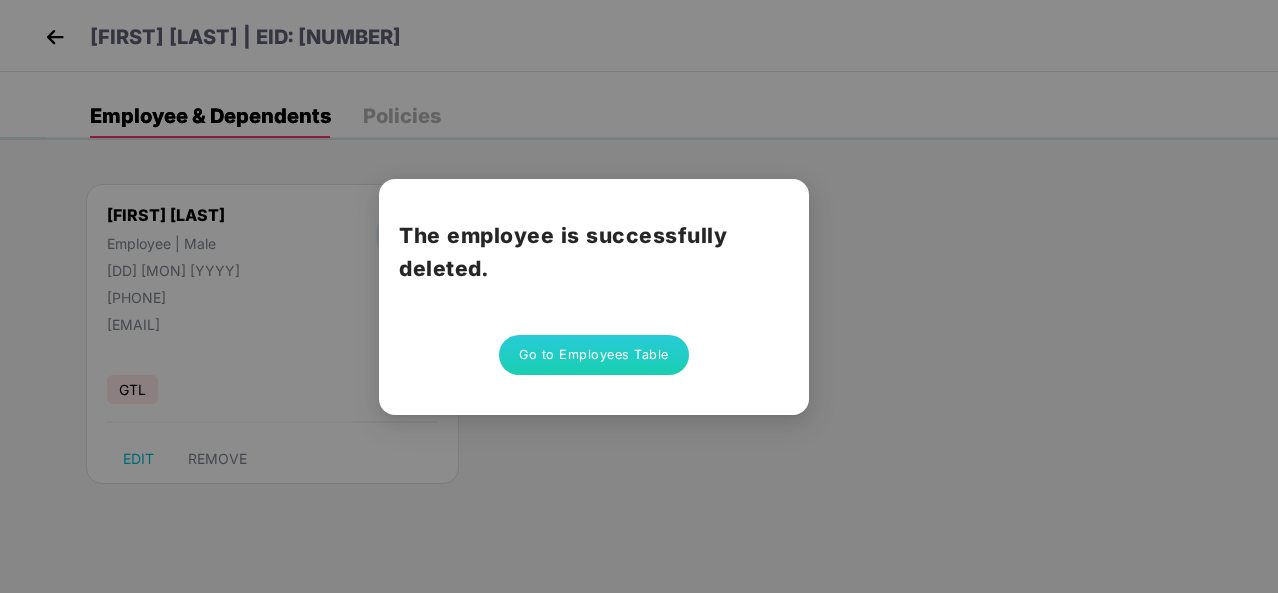 click on "Go to Employees Table" at bounding box center [594, 355] 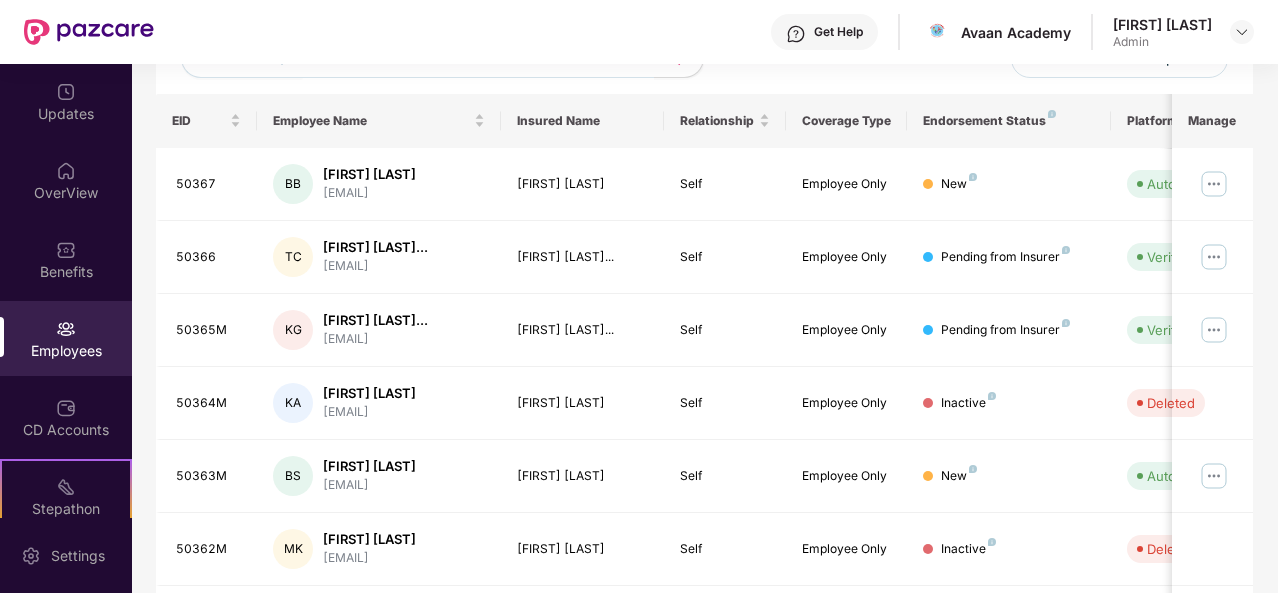 scroll, scrollTop: 0, scrollLeft: 0, axis: both 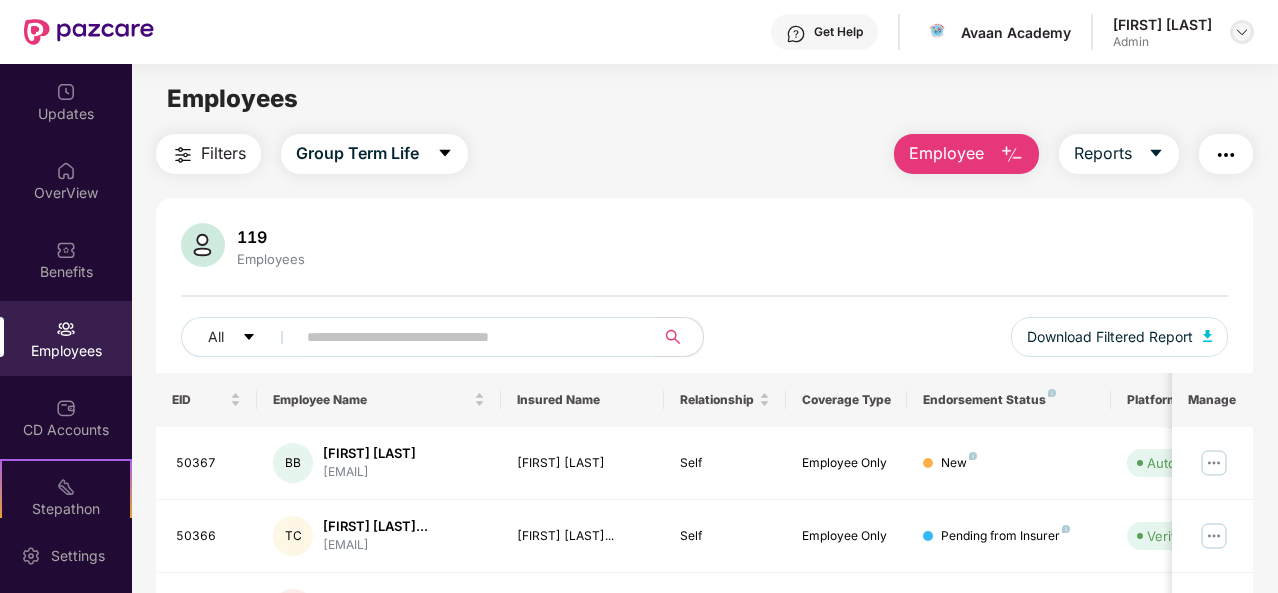 click at bounding box center (1242, 32) 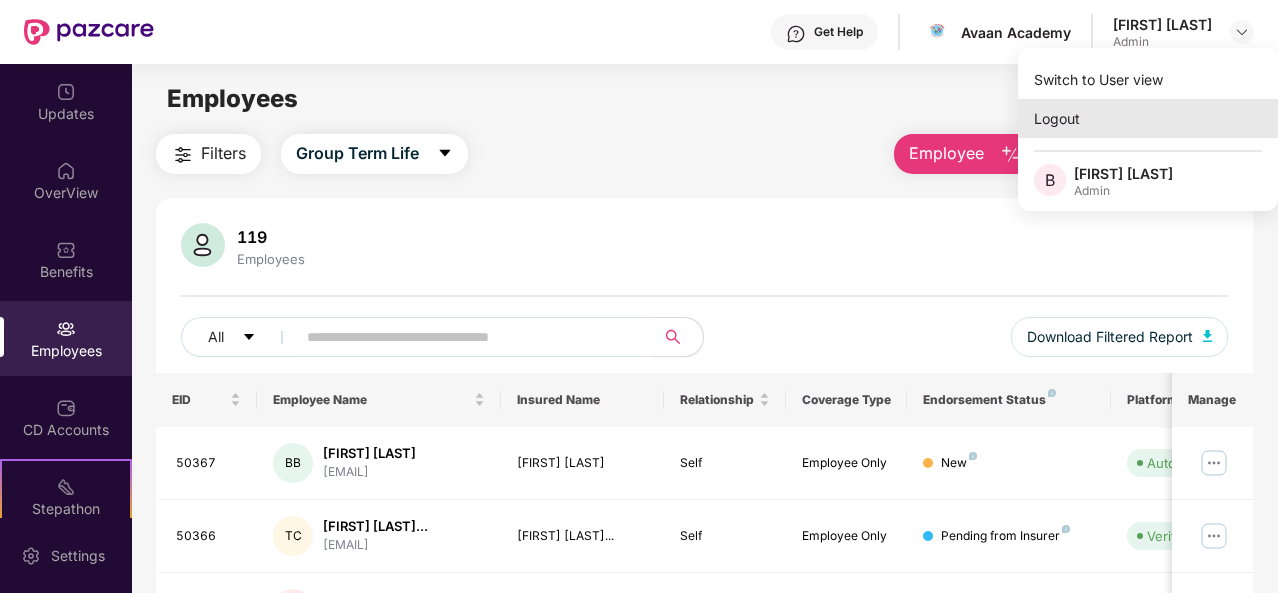 click on "Logout" at bounding box center [1148, 118] 